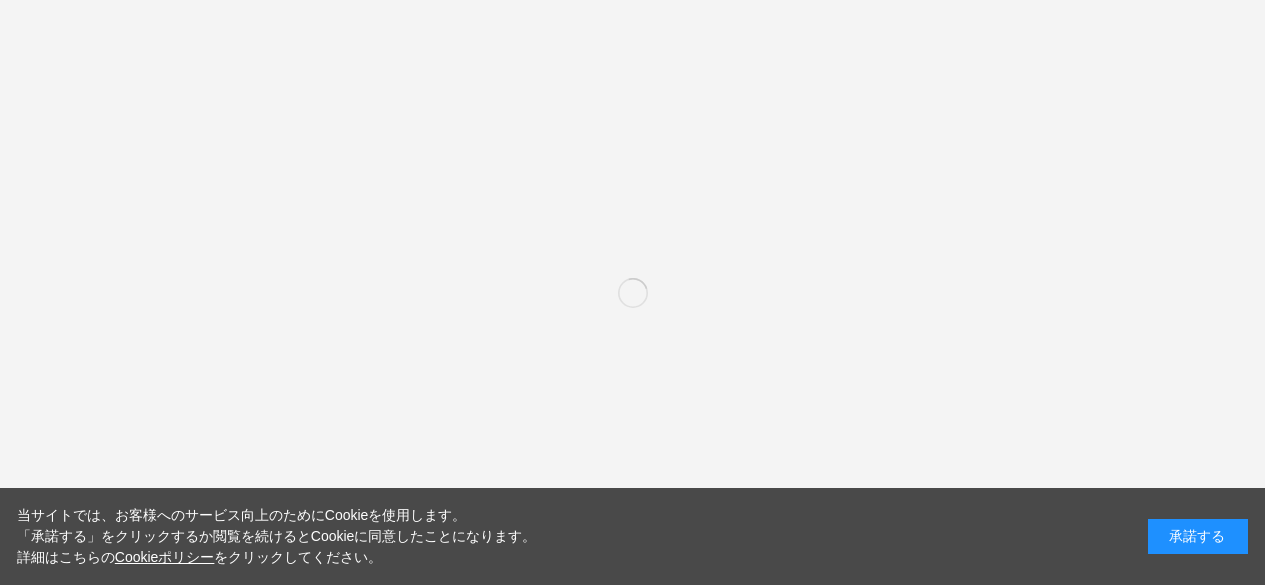 scroll, scrollTop: 0, scrollLeft: 0, axis: both 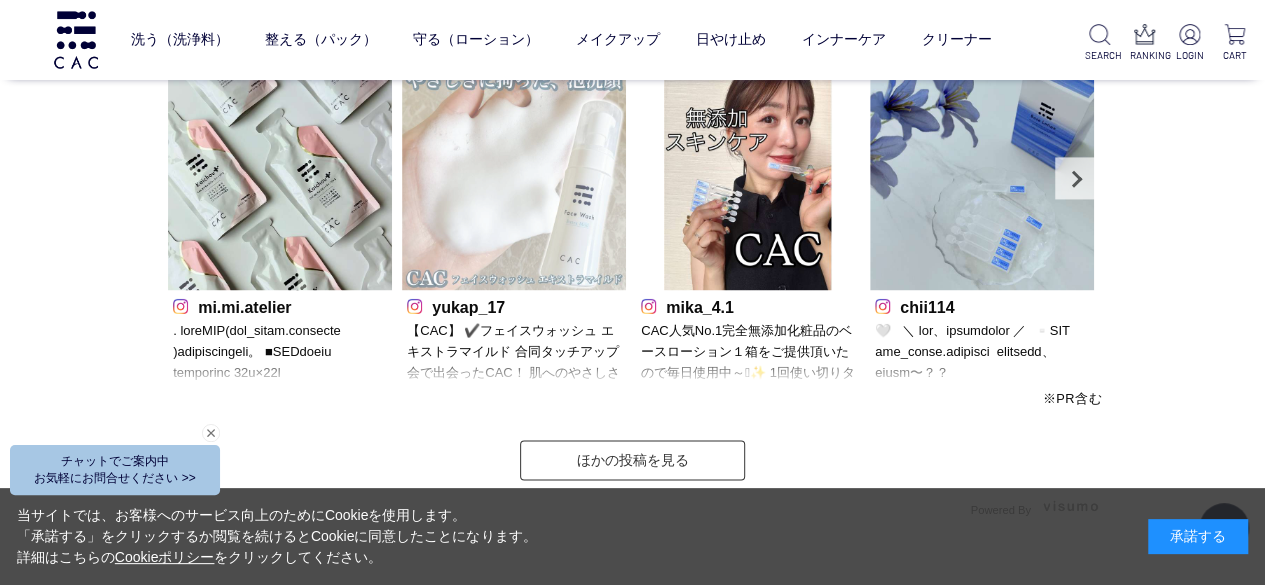 click at bounding box center [514, 178] 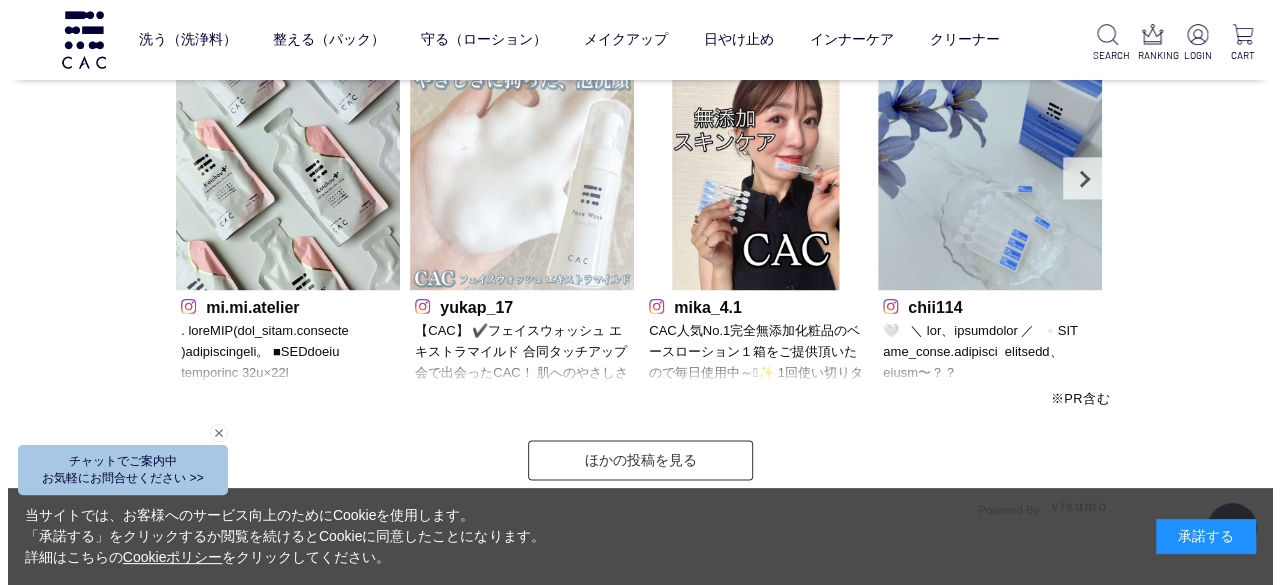 scroll, scrollTop: 0, scrollLeft: 0, axis: both 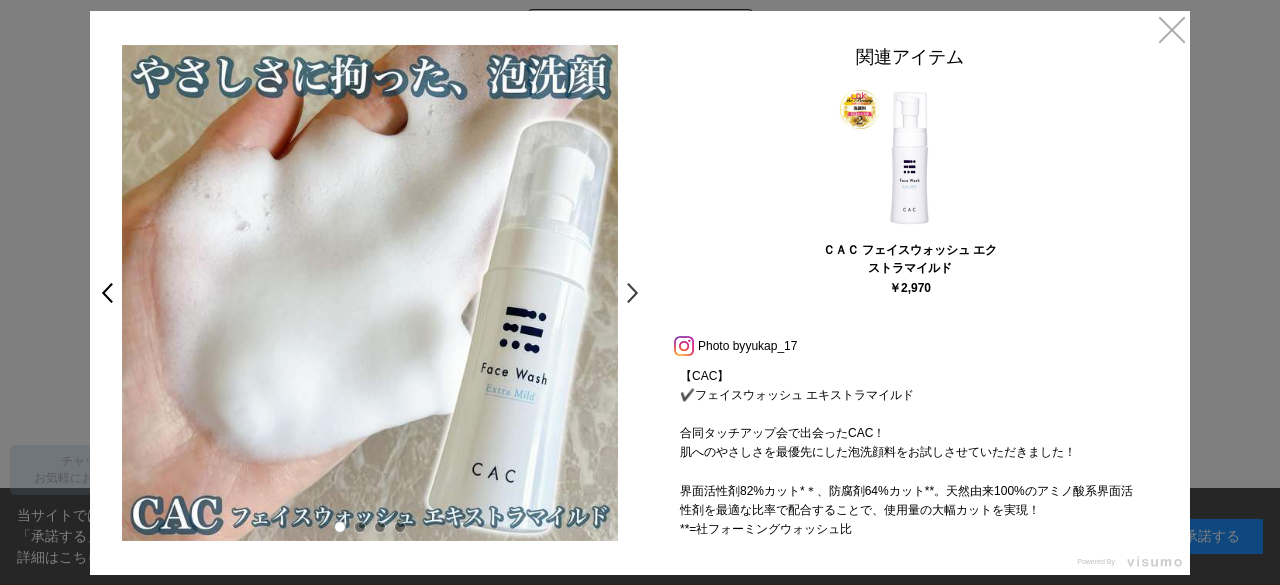 click on ">" at bounding box center (638, 293) 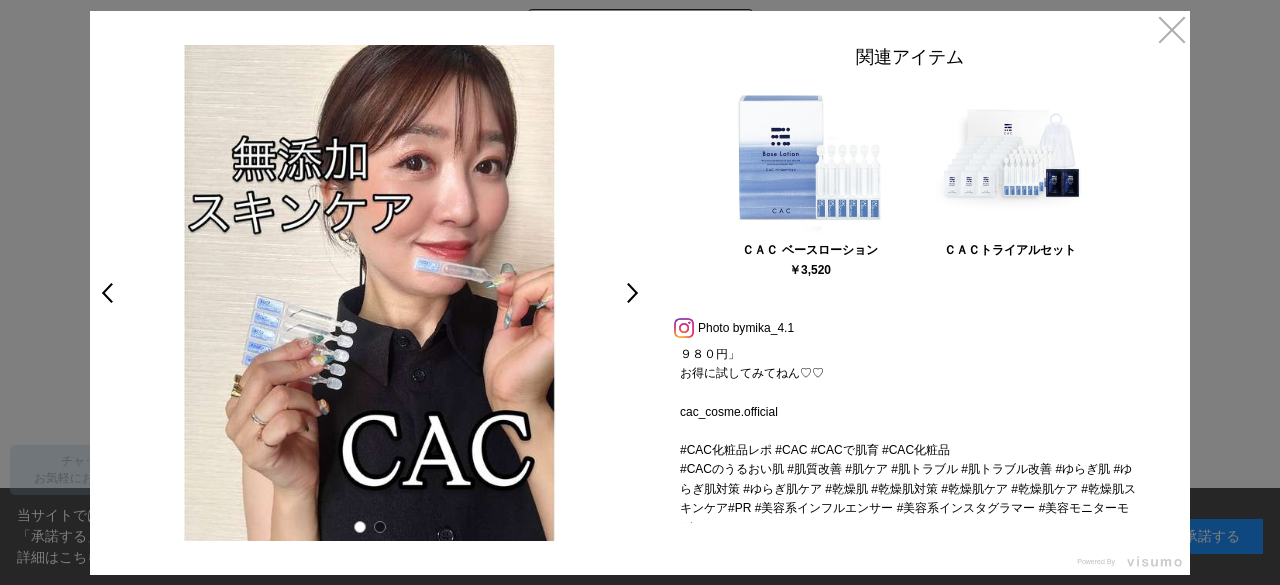 scroll, scrollTop: 190, scrollLeft: 0, axis: vertical 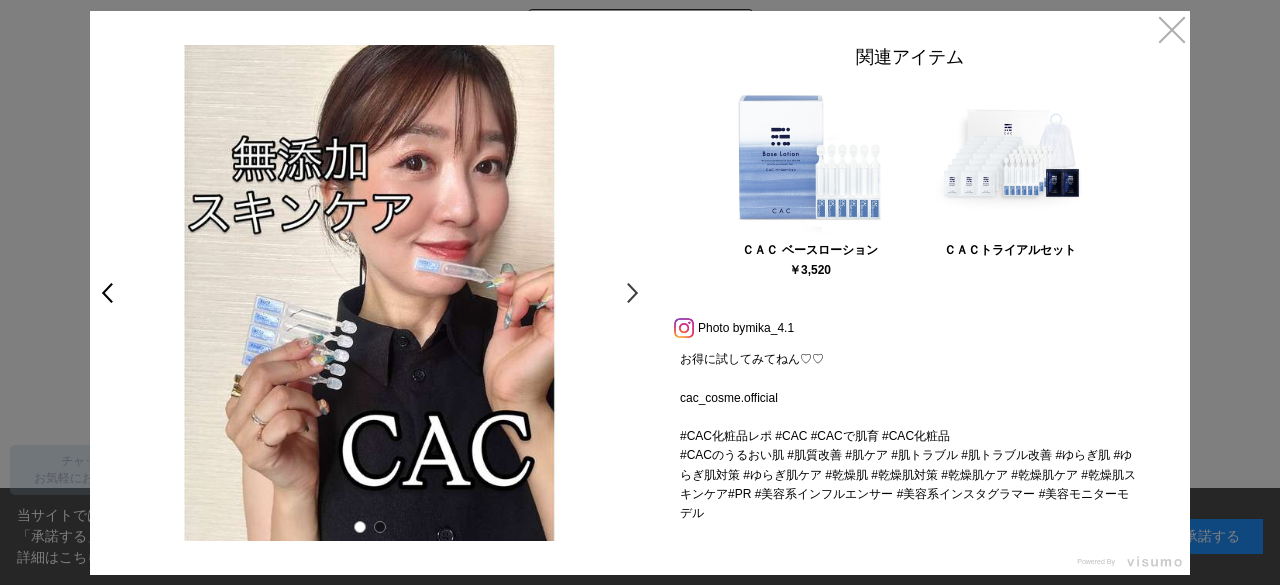 click on ">" at bounding box center (638, 293) 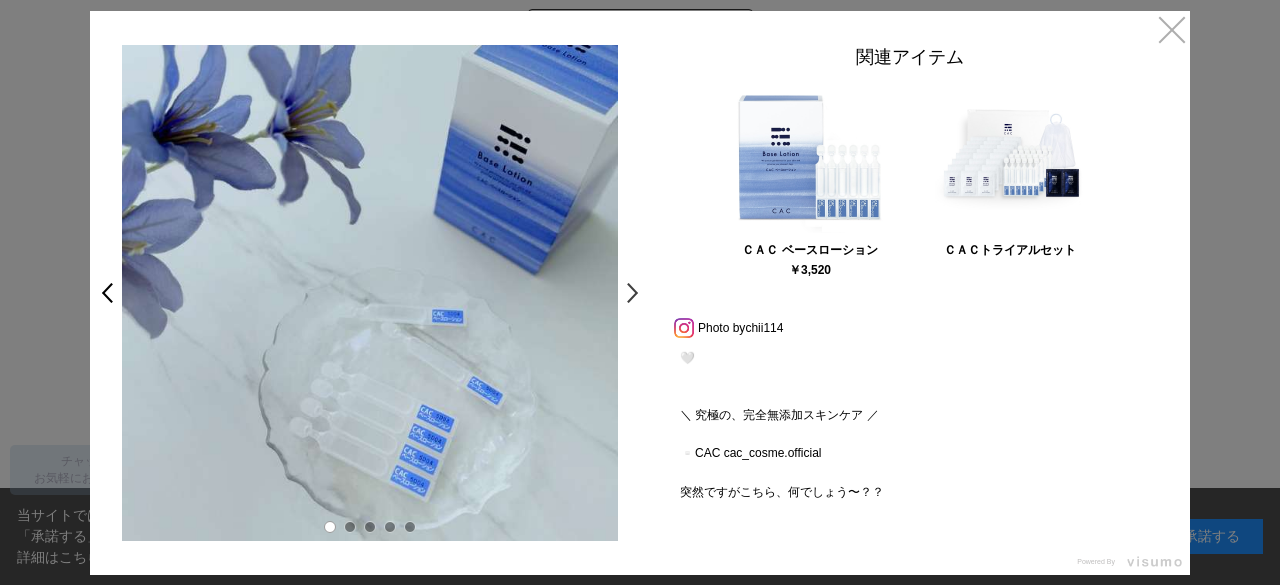 click on ">" at bounding box center [638, 293] 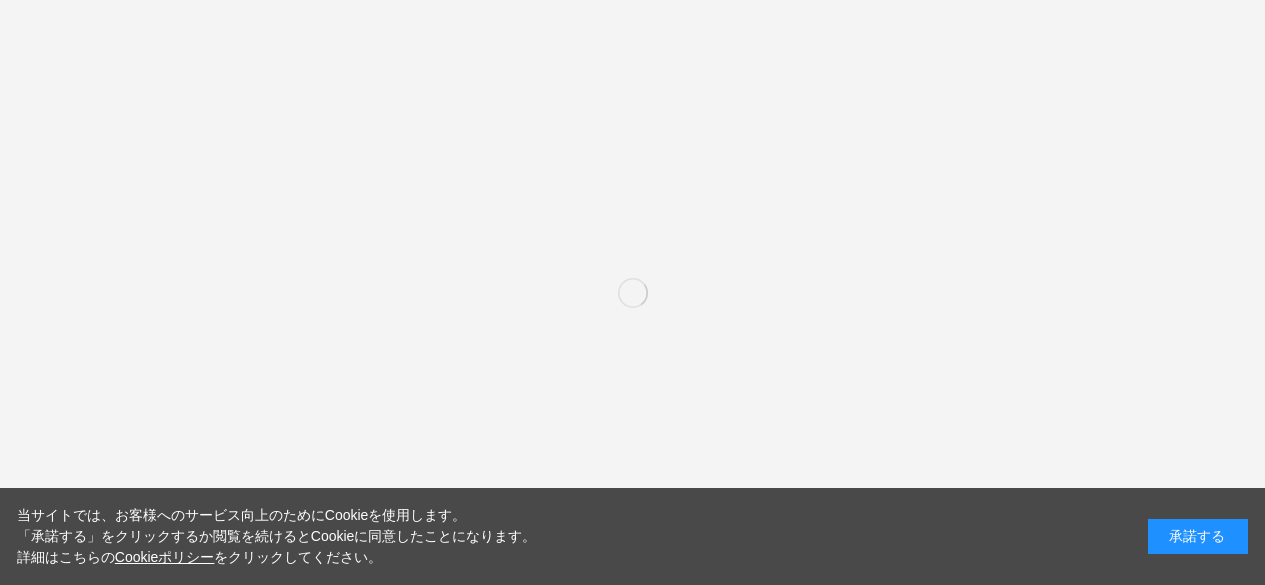 scroll, scrollTop: 0, scrollLeft: 0, axis: both 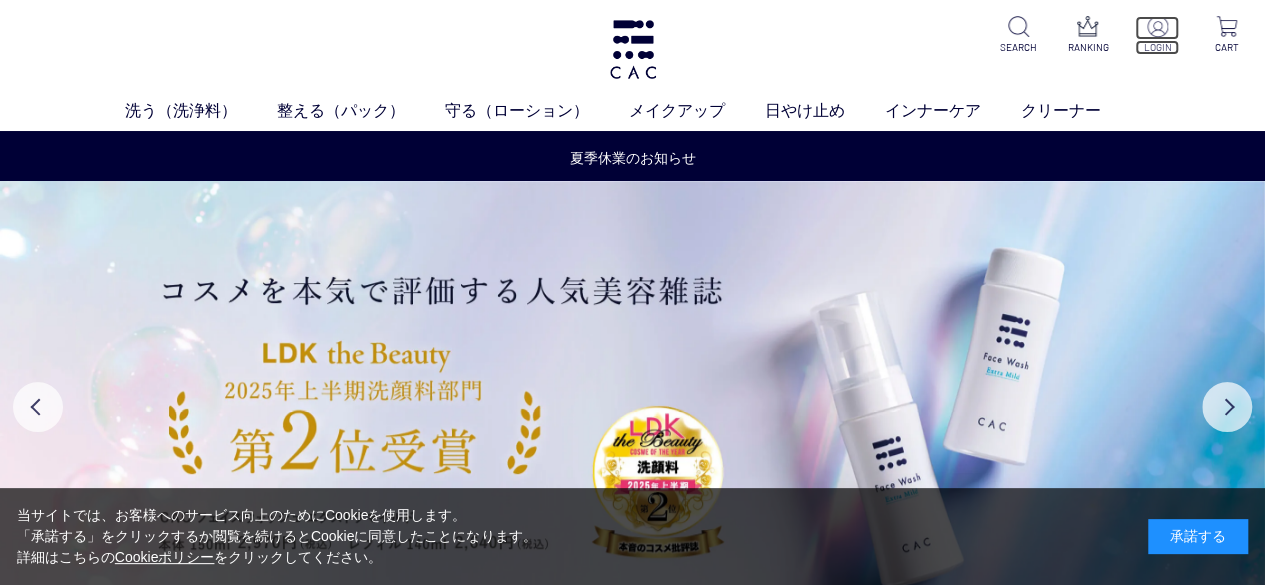click at bounding box center [1157, 26] 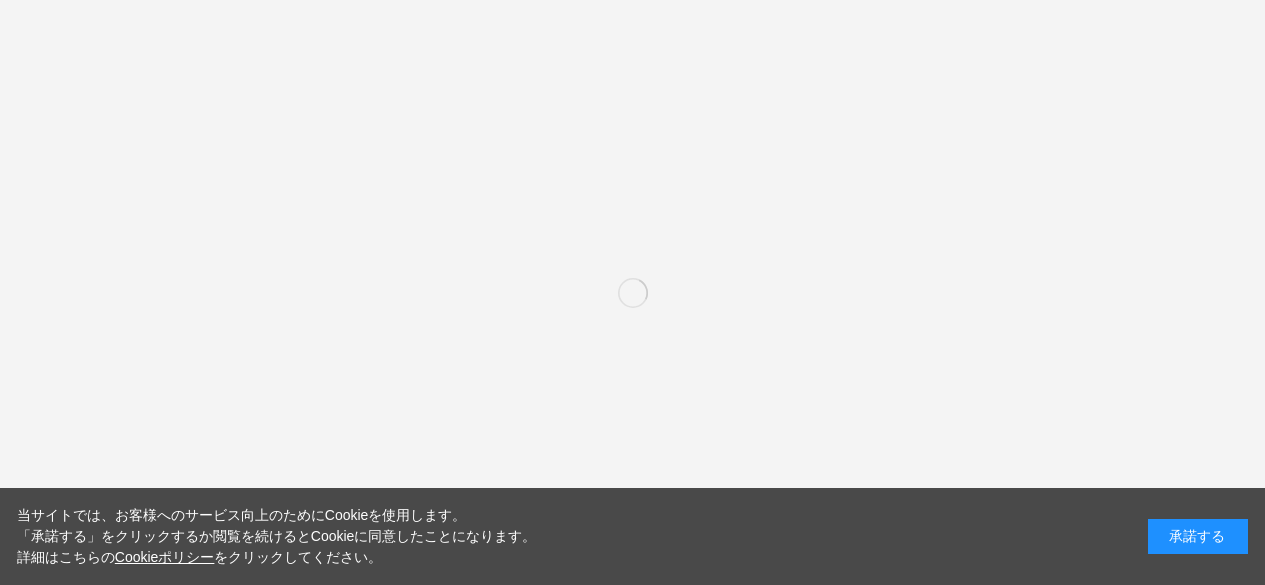 scroll, scrollTop: 0, scrollLeft: 0, axis: both 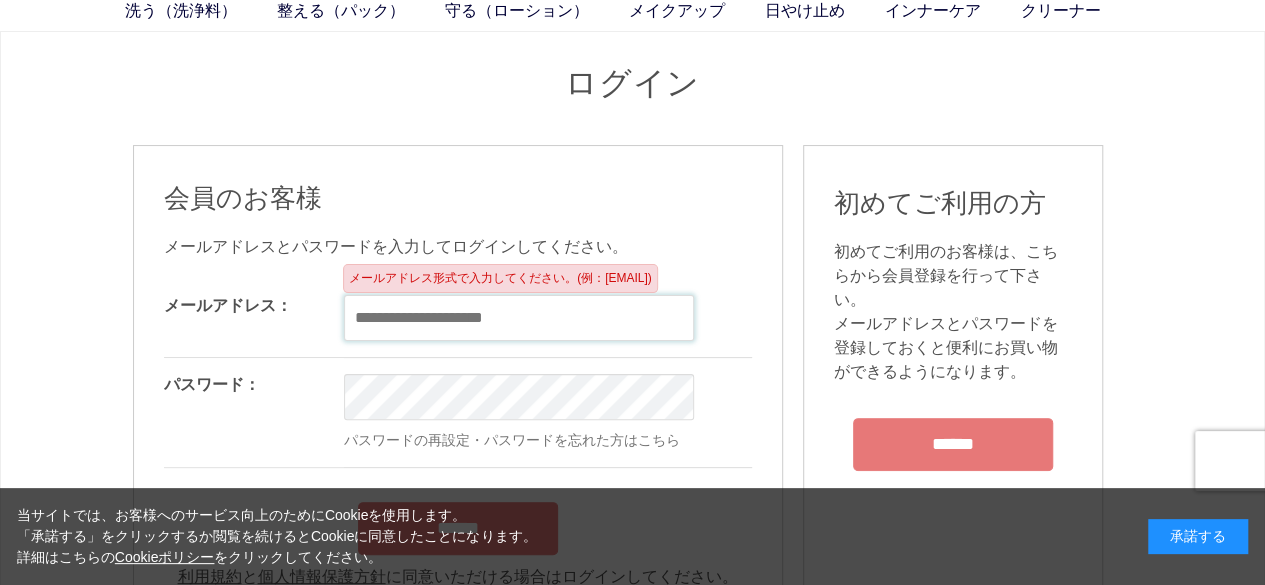 click at bounding box center (519, 318) 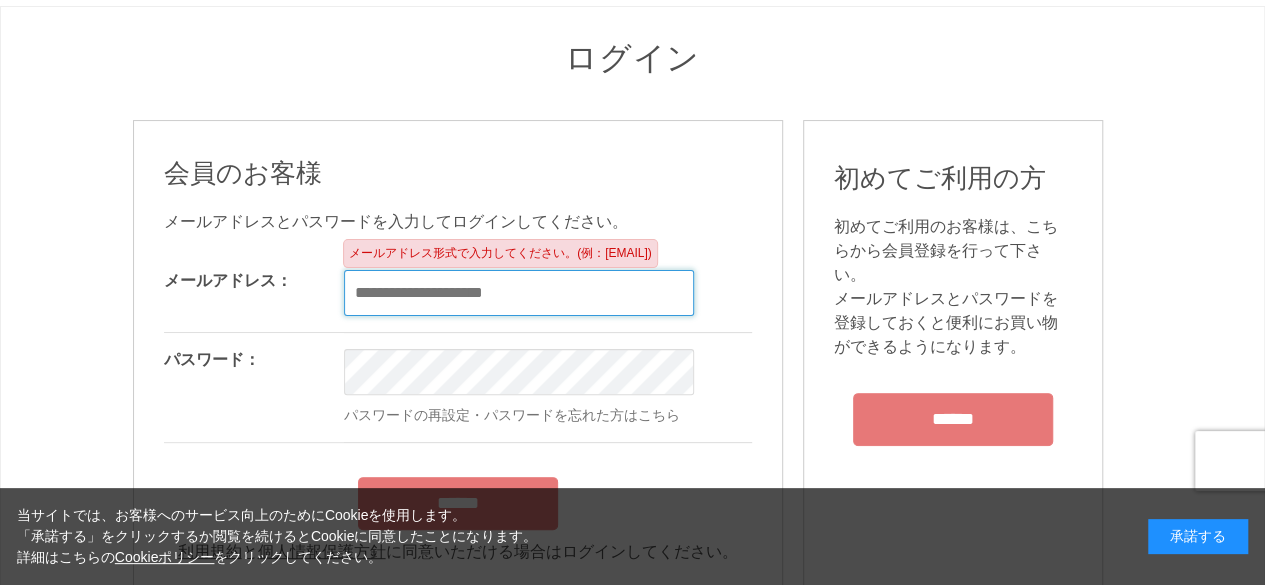 scroll, scrollTop: 100, scrollLeft: 0, axis: vertical 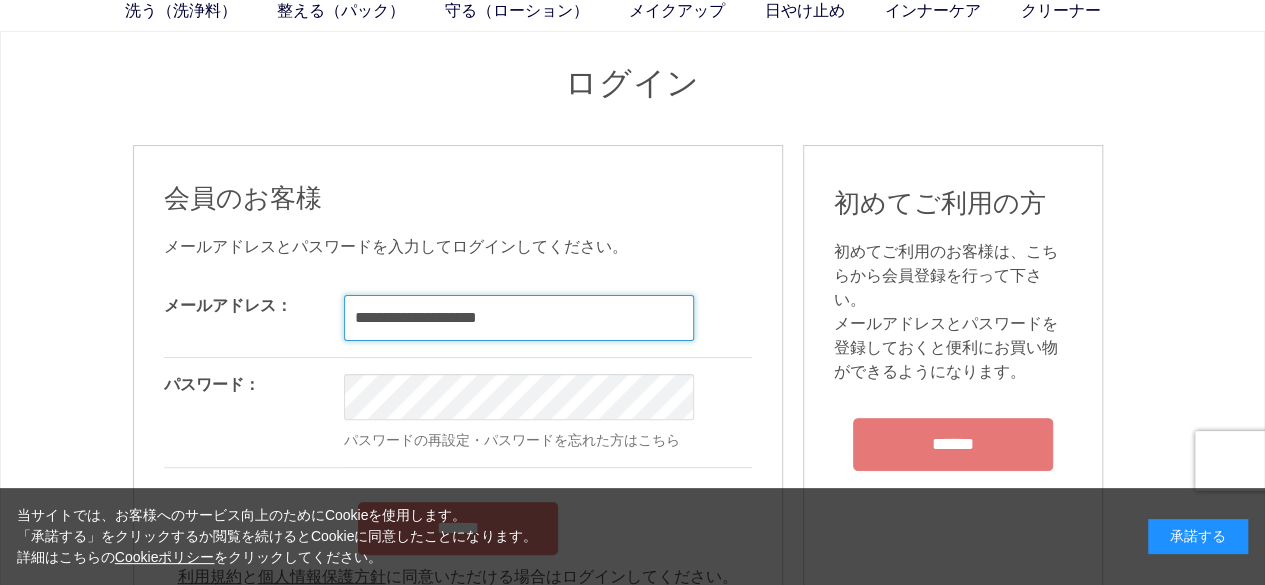 type on "**********" 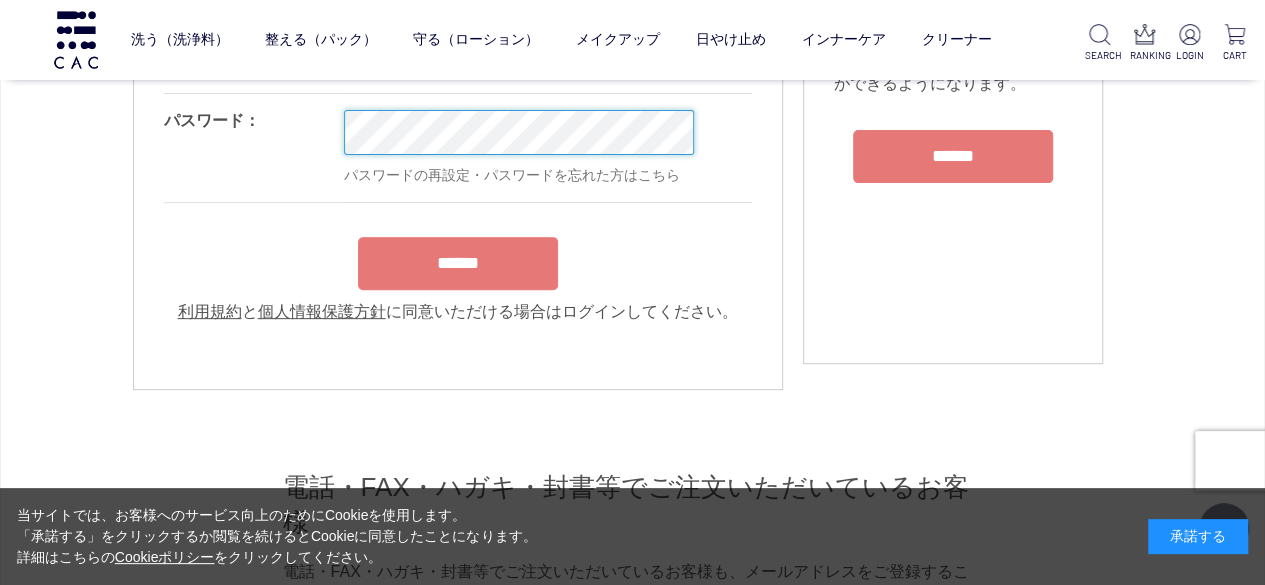 scroll, scrollTop: 300, scrollLeft: 0, axis: vertical 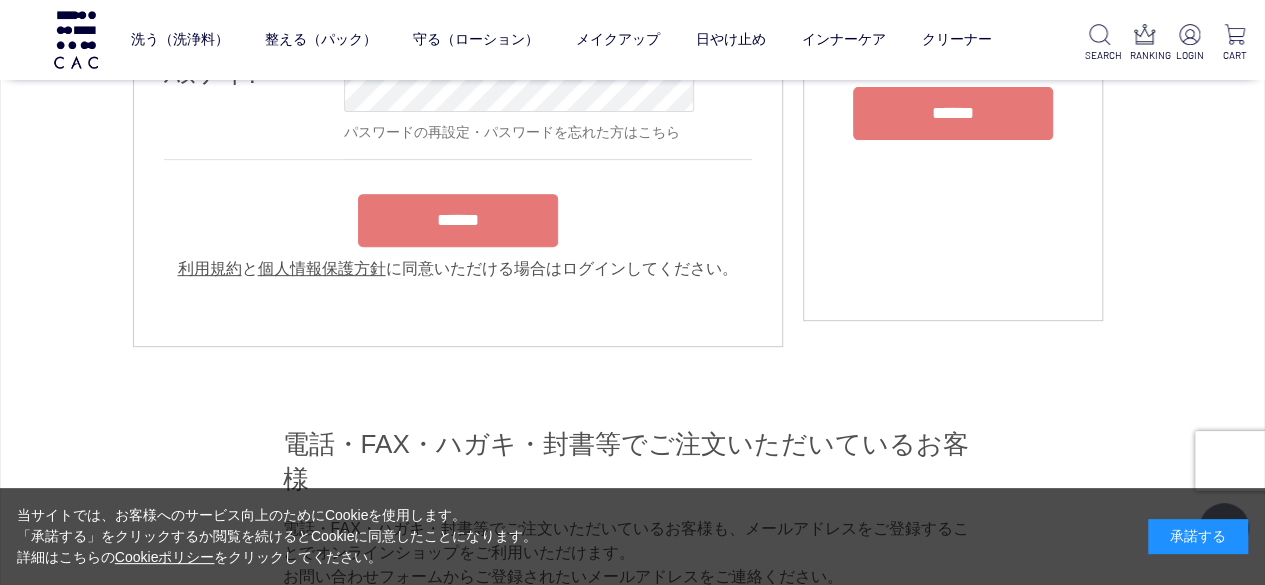 click on "**********" at bounding box center (458, 114) 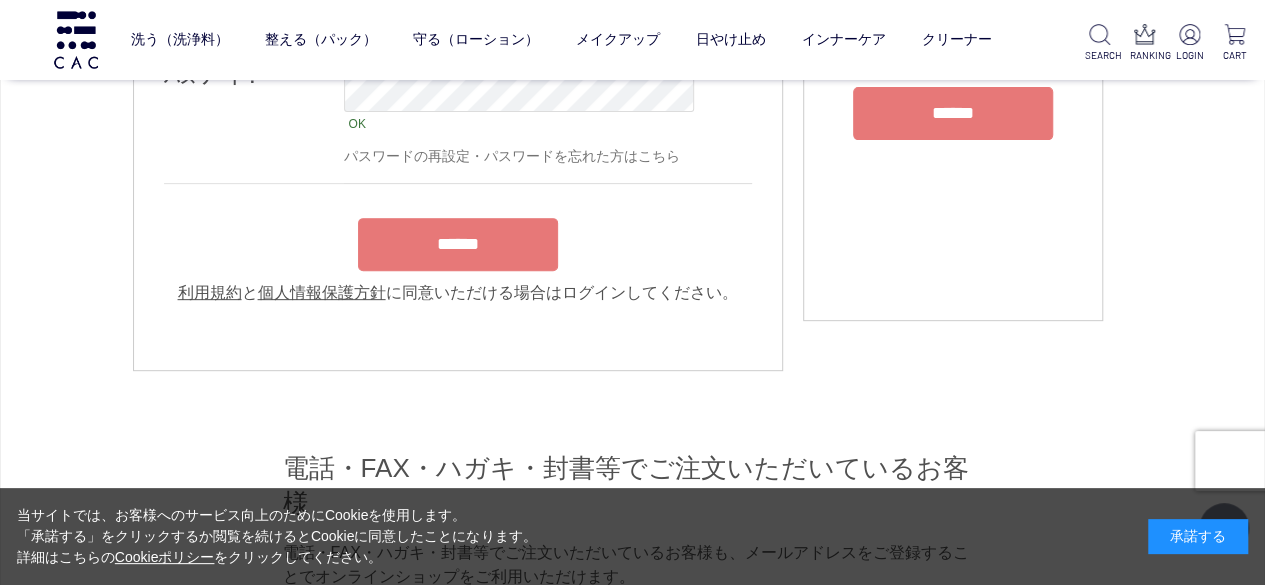 click on "******" at bounding box center [458, 244] 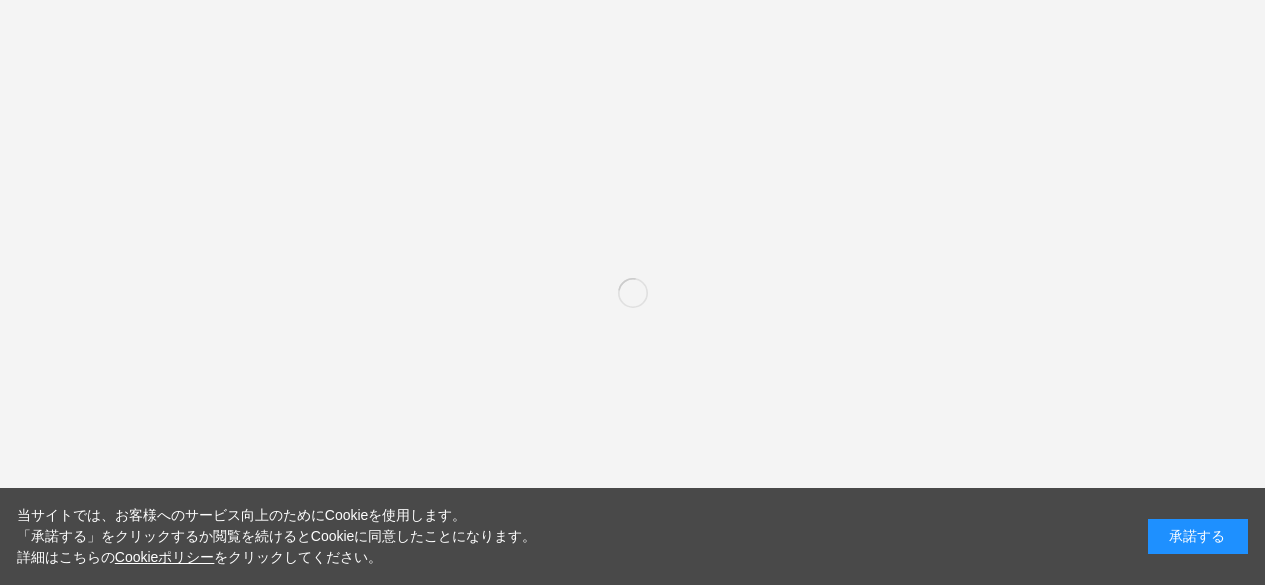 scroll, scrollTop: 0, scrollLeft: 0, axis: both 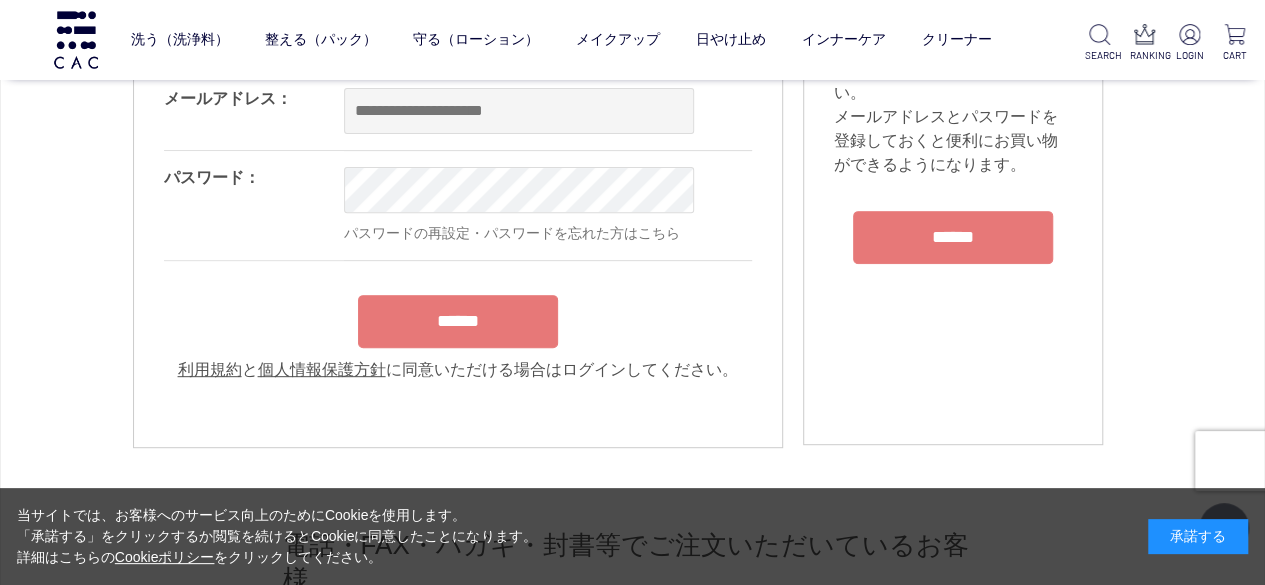 click on "******" at bounding box center (953, 237) 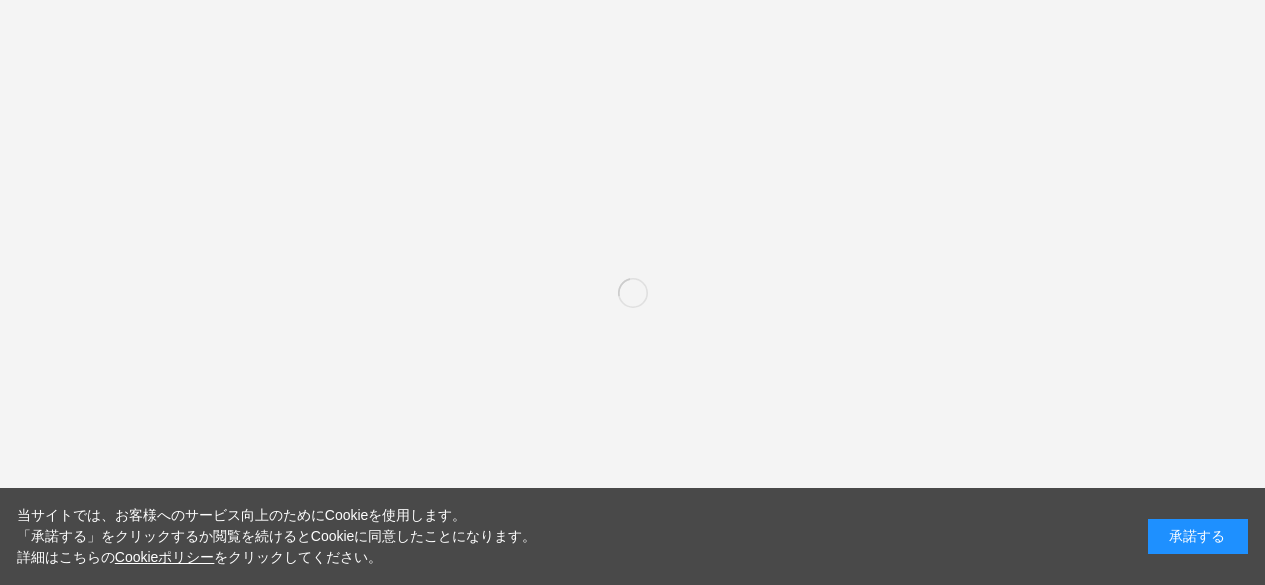 scroll, scrollTop: 0, scrollLeft: 0, axis: both 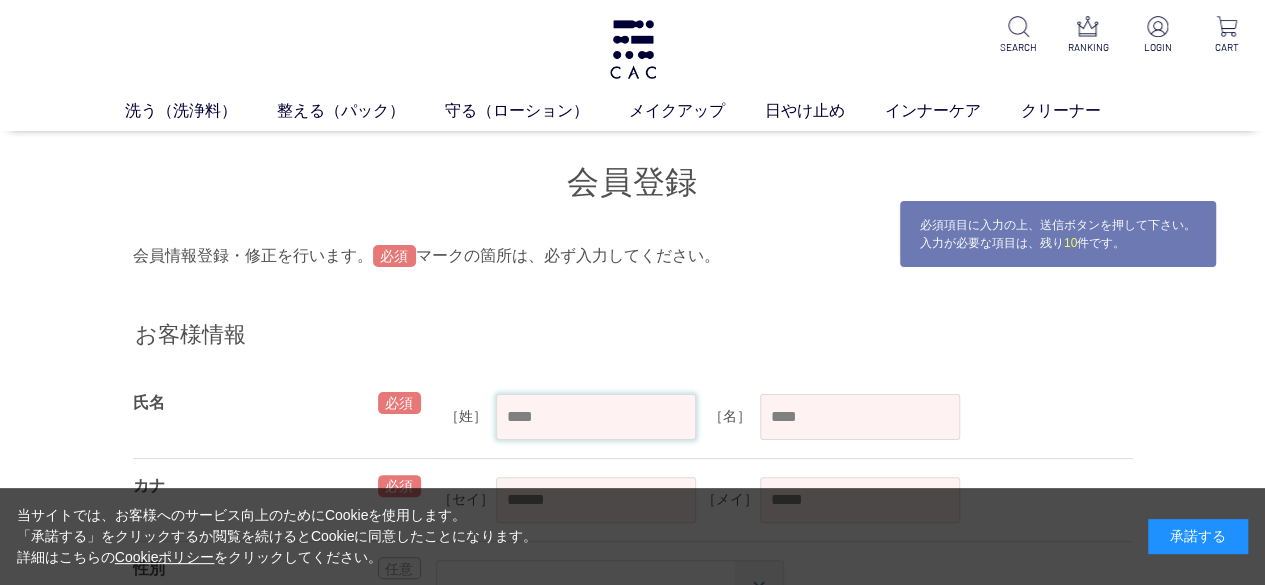 click at bounding box center (596, 417) 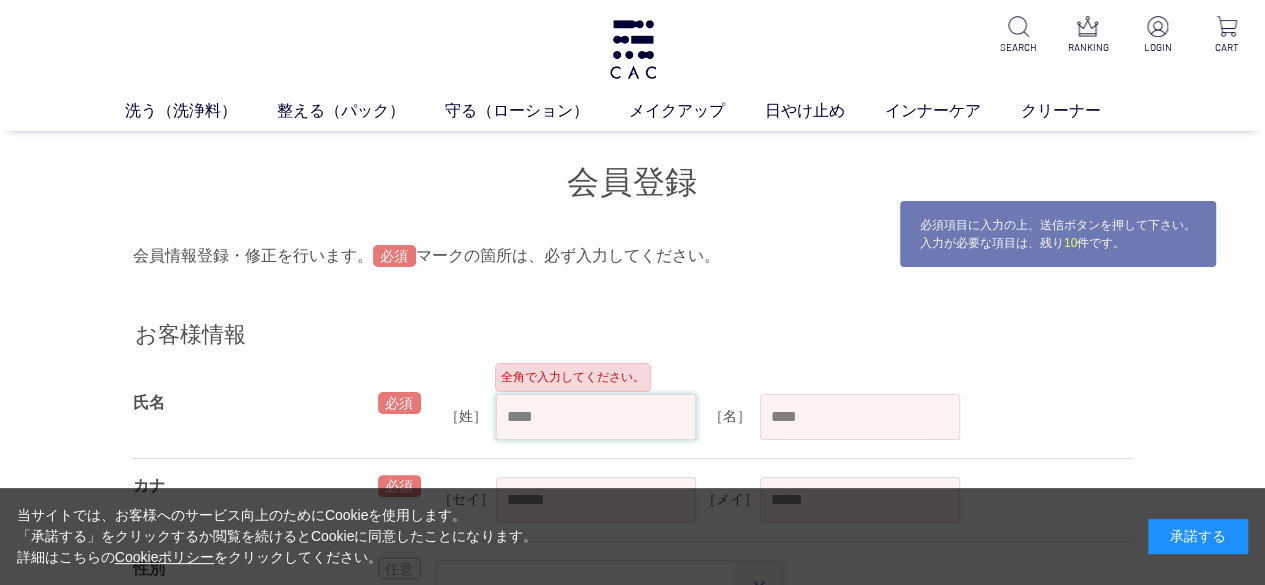 type on "**" 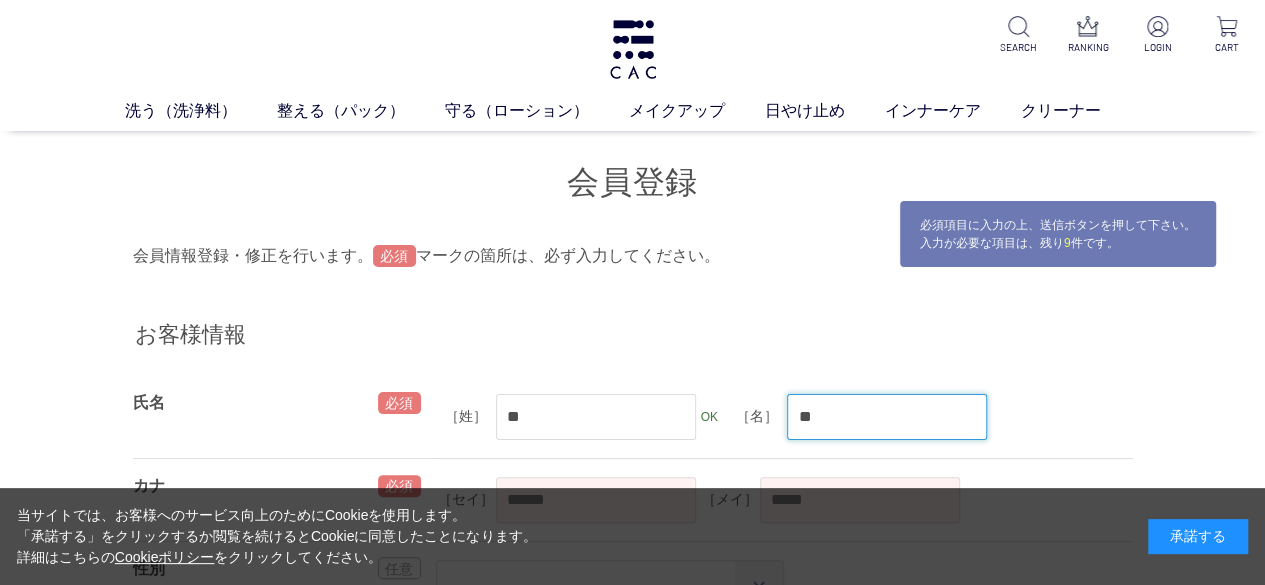 type on "*" 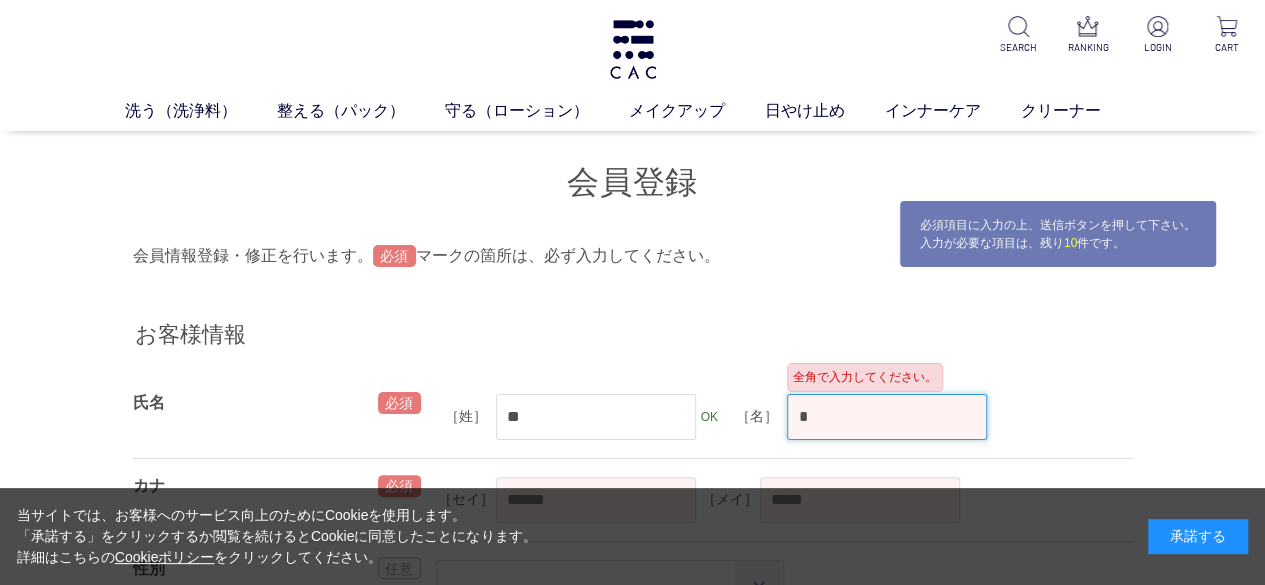 type on "*" 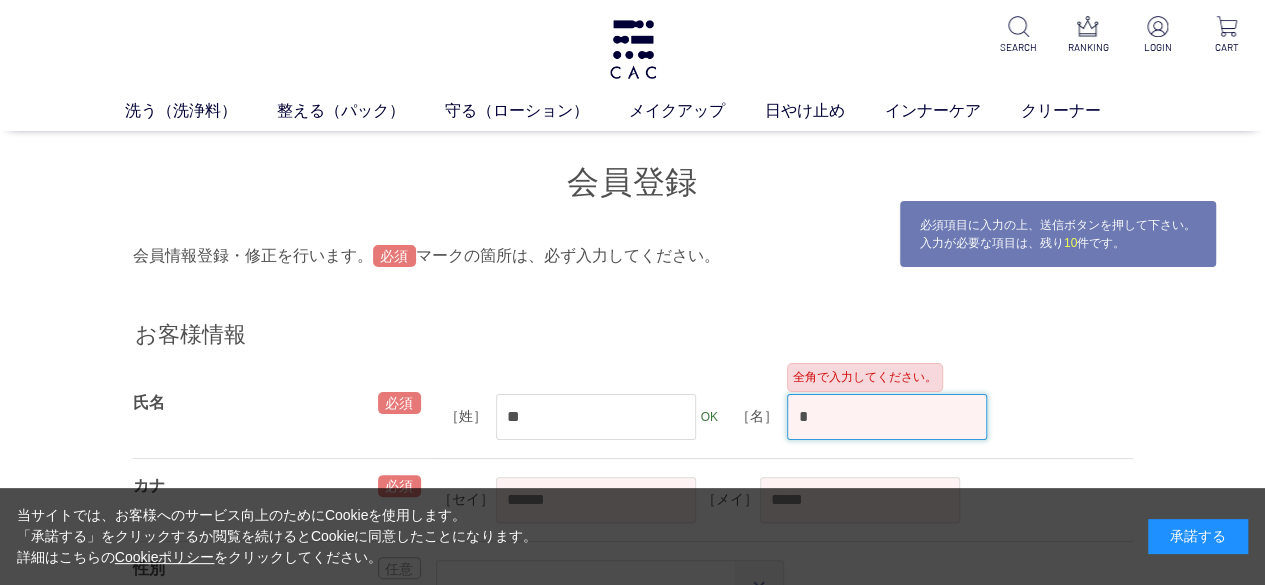 type on "*" 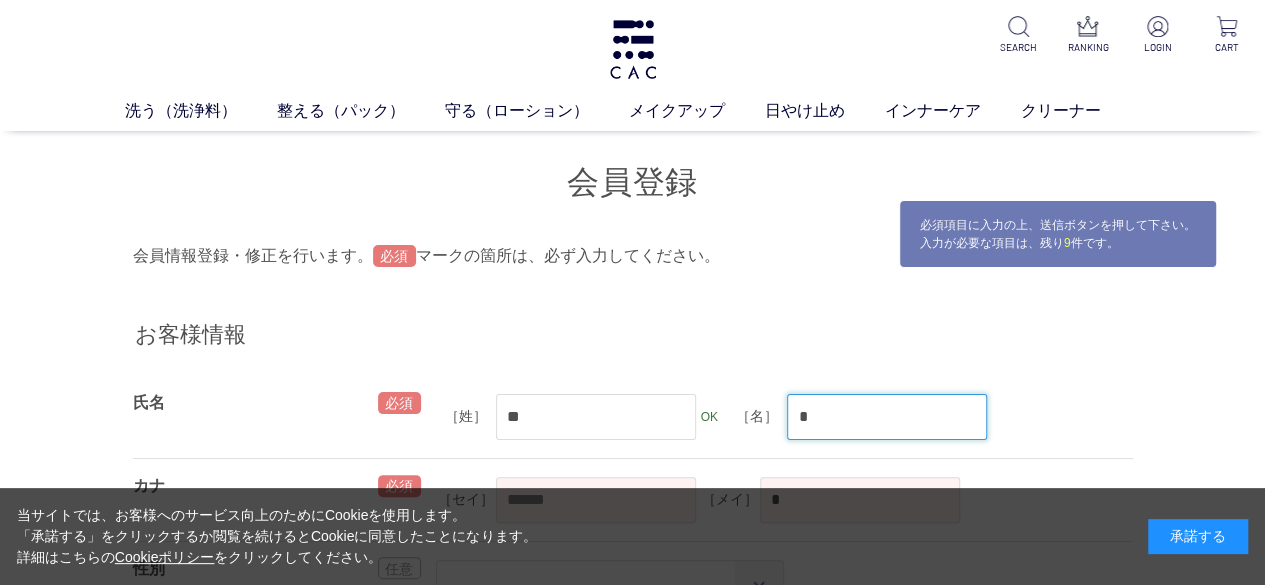 type on "**" 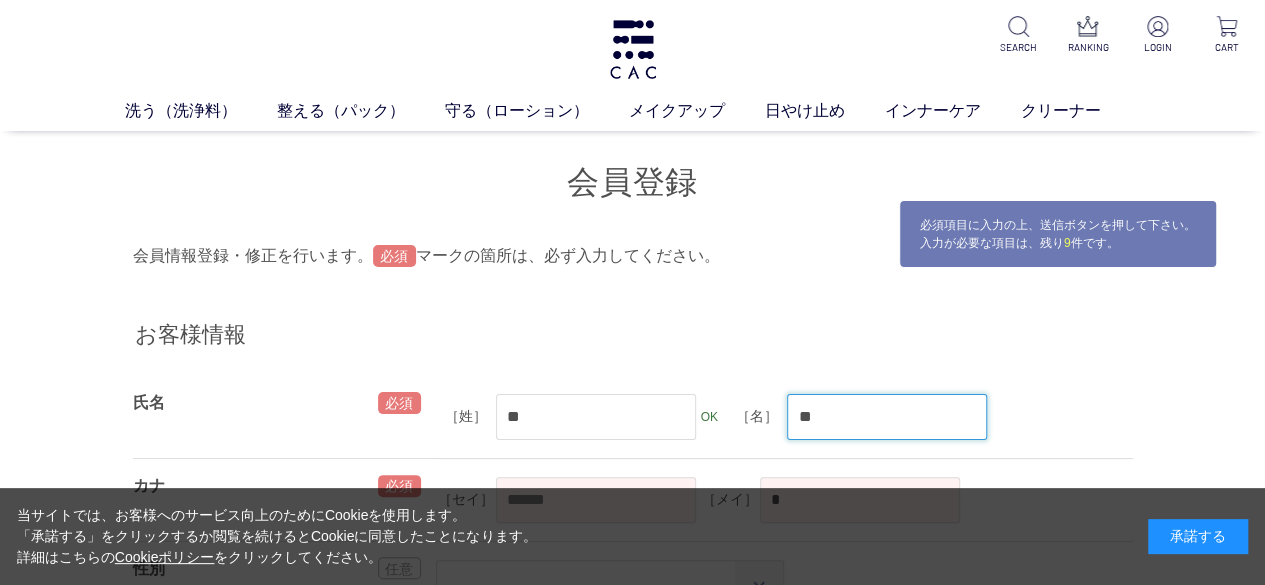 type on "**" 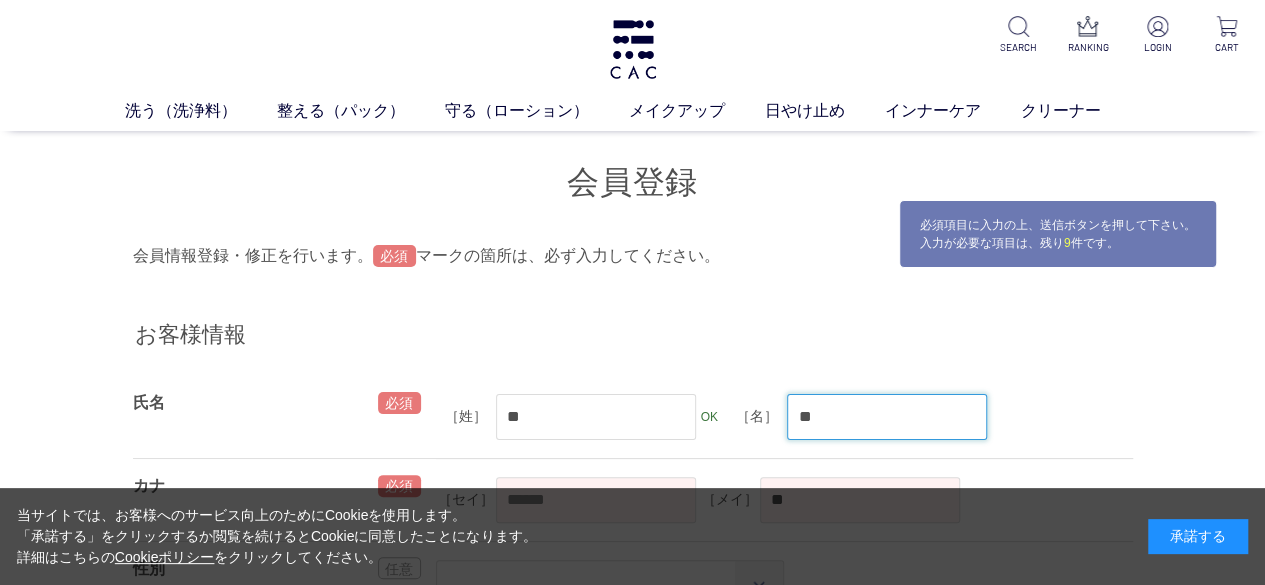 type on "**" 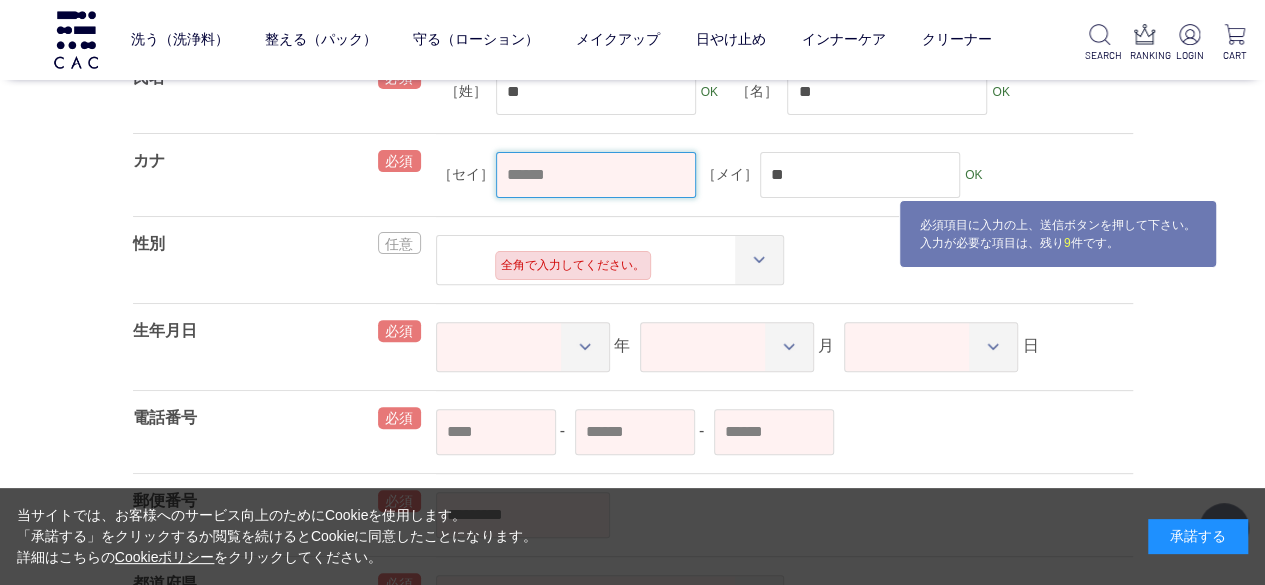 scroll, scrollTop: 100, scrollLeft: 0, axis: vertical 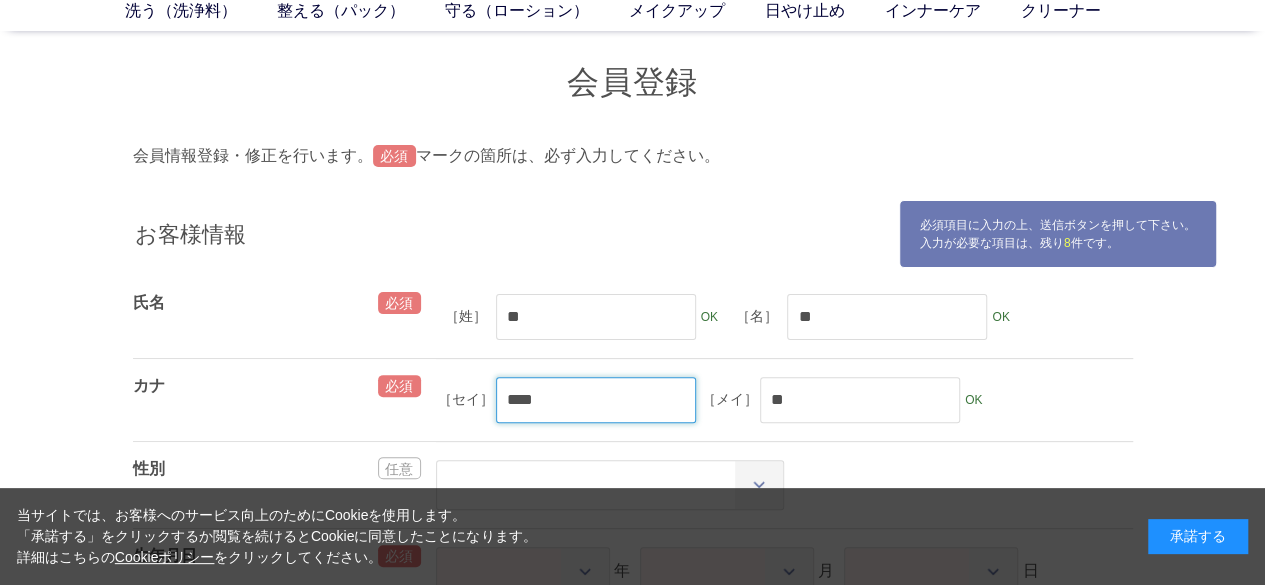 type on "****" 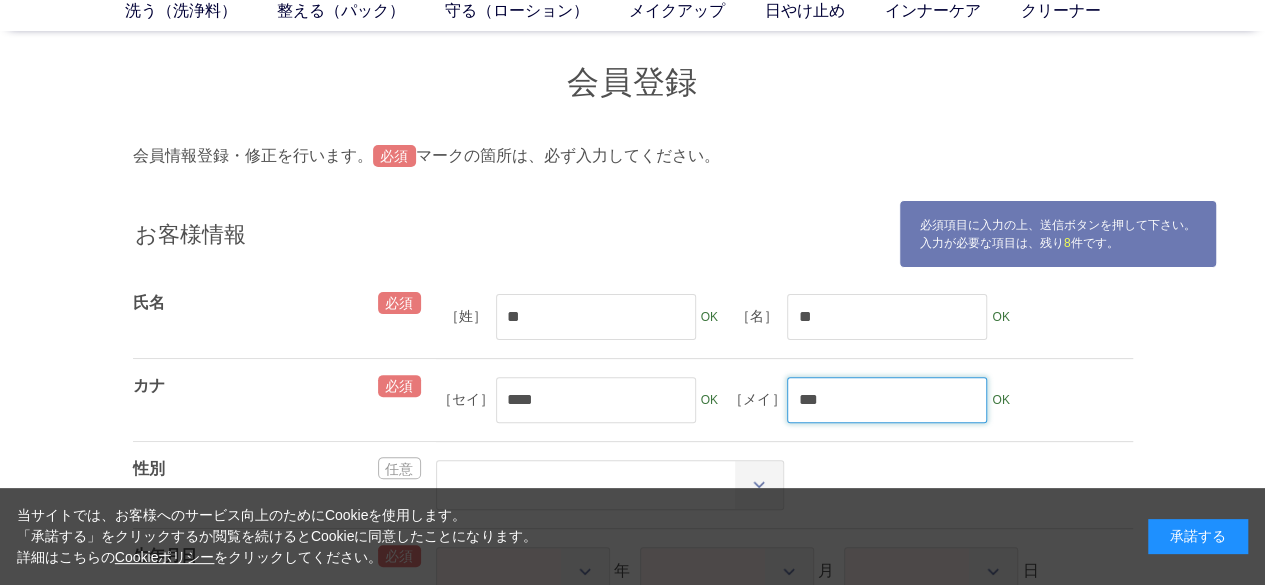 type on "***" 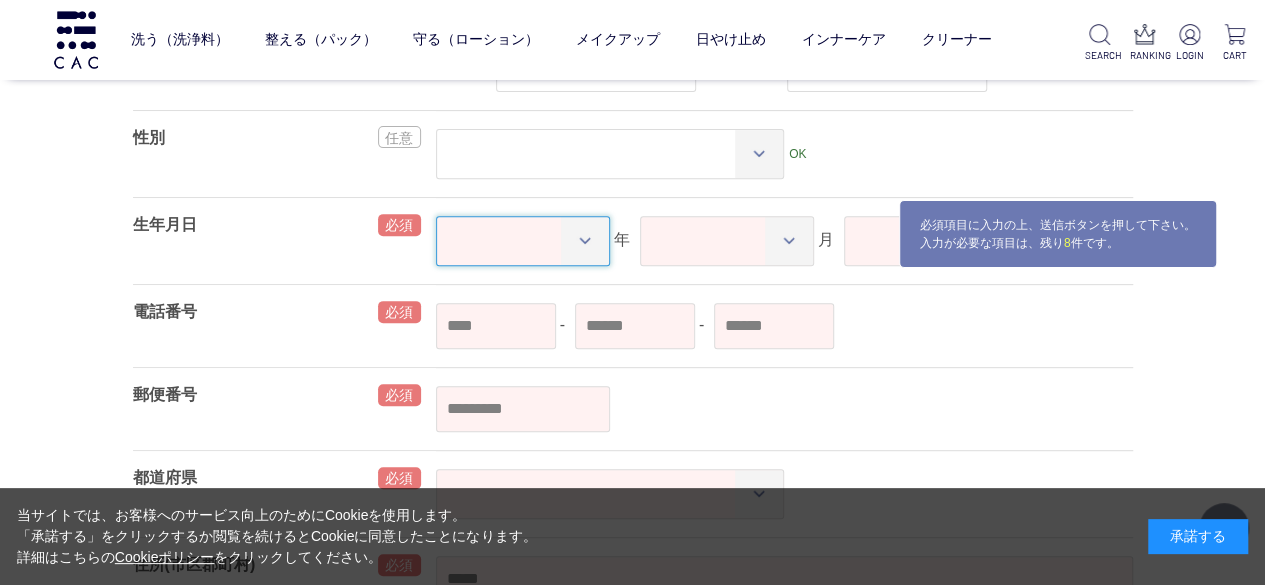 scroll, scrollTop: 308, scrollLeft: 0, axis: vertical 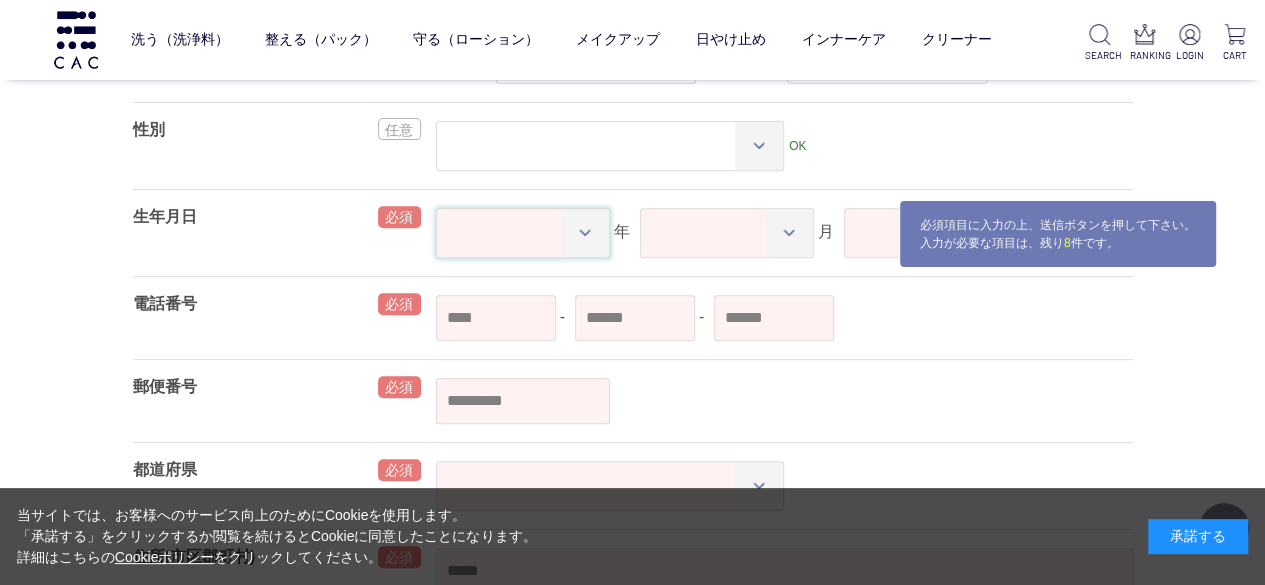 click on "**** **** **** **** **** **** **** **** **** **** **** **** **** **** **** **** **** **** **** **** **** **** **** **** **** **** **** **** **** **** **** **** **** **** **** **** **** **** **** **** **** **** **** **** **** **** **** **** **** **** **** **** **** **** **** **** **** **** **** **** **** **** **** **** **** **** **** **** **** **** **** **** **** **** **** **** **** **** **** **** **** **** **** **** **** **** **** **** **** **** **** **** **** **** **** **** **** **** **** **** **** **** **** **** **** **** **** **** **** **** **** **** **** **** ****" at bounding box center (523, 233) 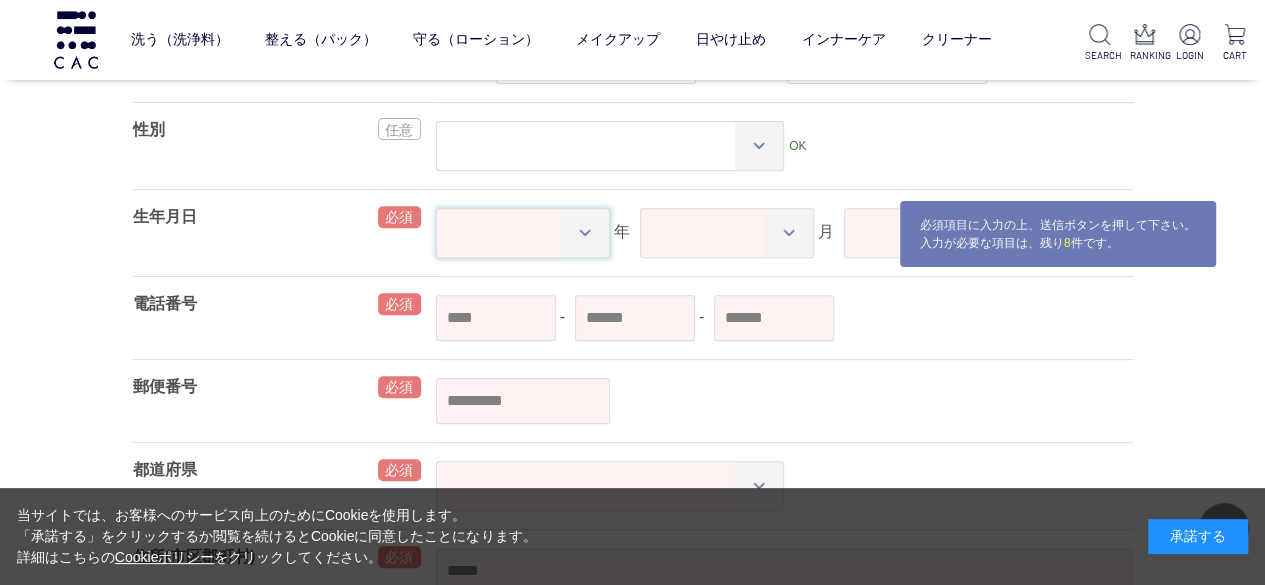 select on "****" 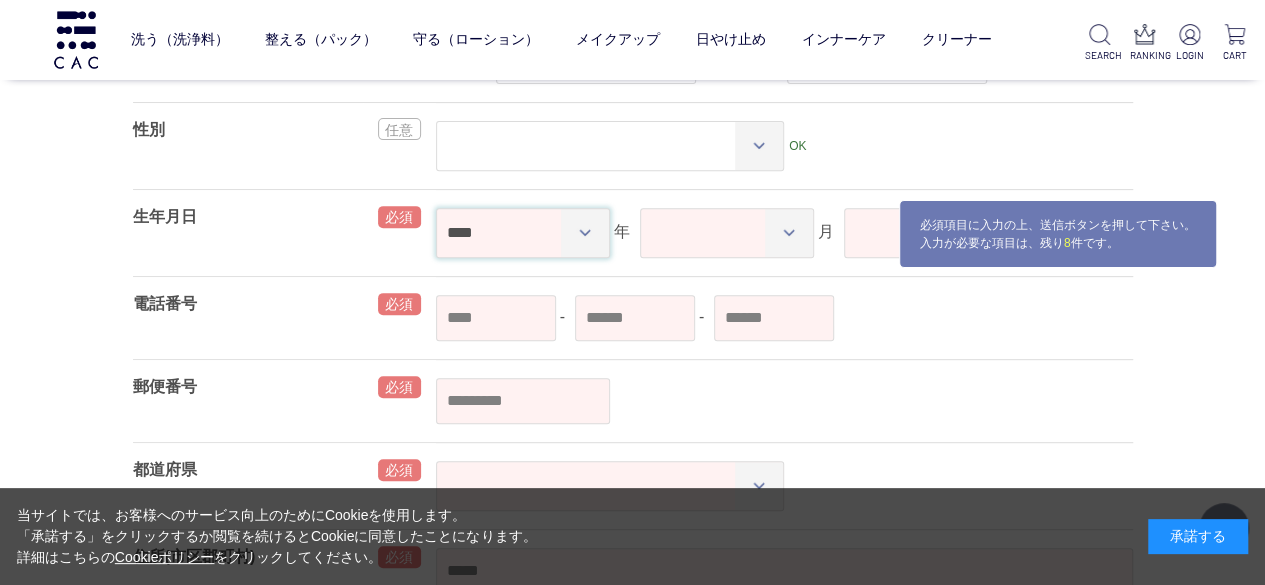 click on "**** **** **** **** **** **** **** **** **** **** **** **** **** **** **** **** **** **** **** **** **** **** **** **** **** **** **** **** **** **** **** **** **** **** **** **** **** **** **** **** **** **** **** **** **** **** **** **** **** **** **** **** **** **** **** **** **** **** **** **** **** **** **** **** **** **** **** **** **** **** **** **** **** **** **** **** **** **** **** **** **** **** **** **** **** **** **** **** **** **** **** **** **** **** **** **** **** **** **** **** **** **** **** **** **** **** **** **** **** **** **** **** **** **** ****" at bounding box center [523, 233] 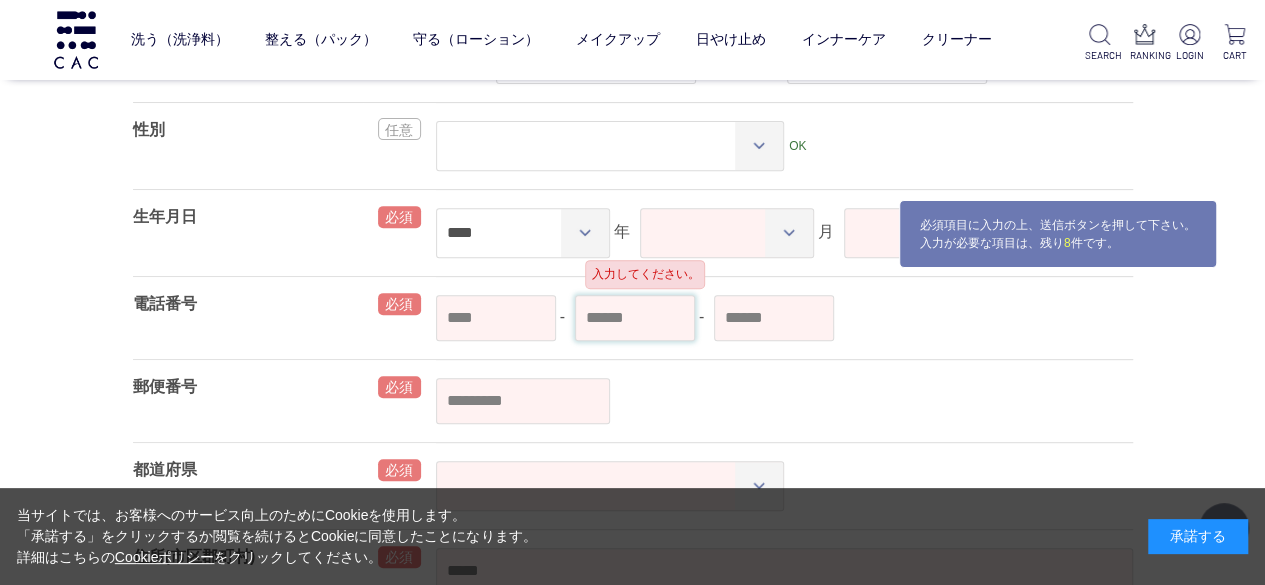 click at bounding box center [635, 318] 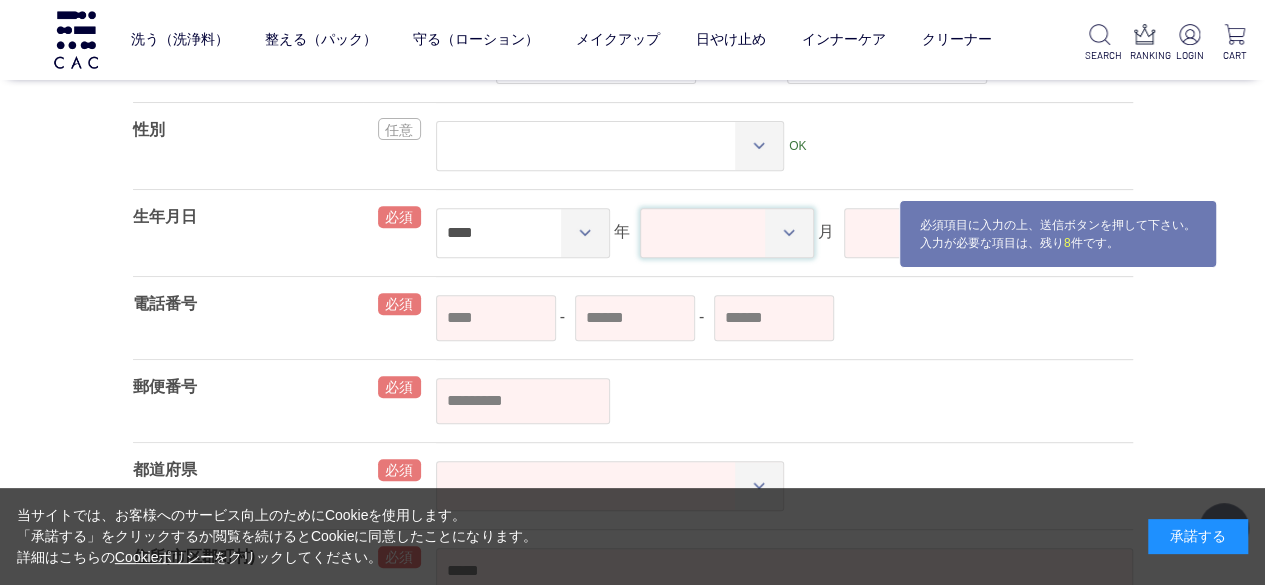 click on "** ** ** ** ** ** ** ** ** ** ** **" at bounding box center (727, 233) 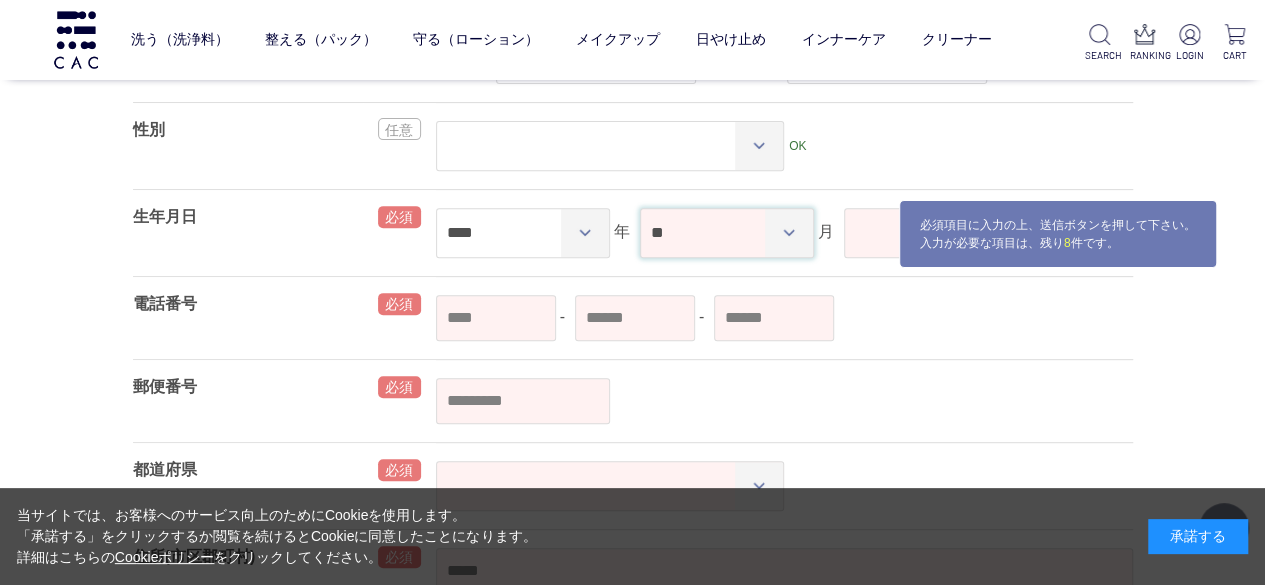 click on "** ** ** ** ** ** ** ** ** ** ** **" at bounding box center [727, 233] 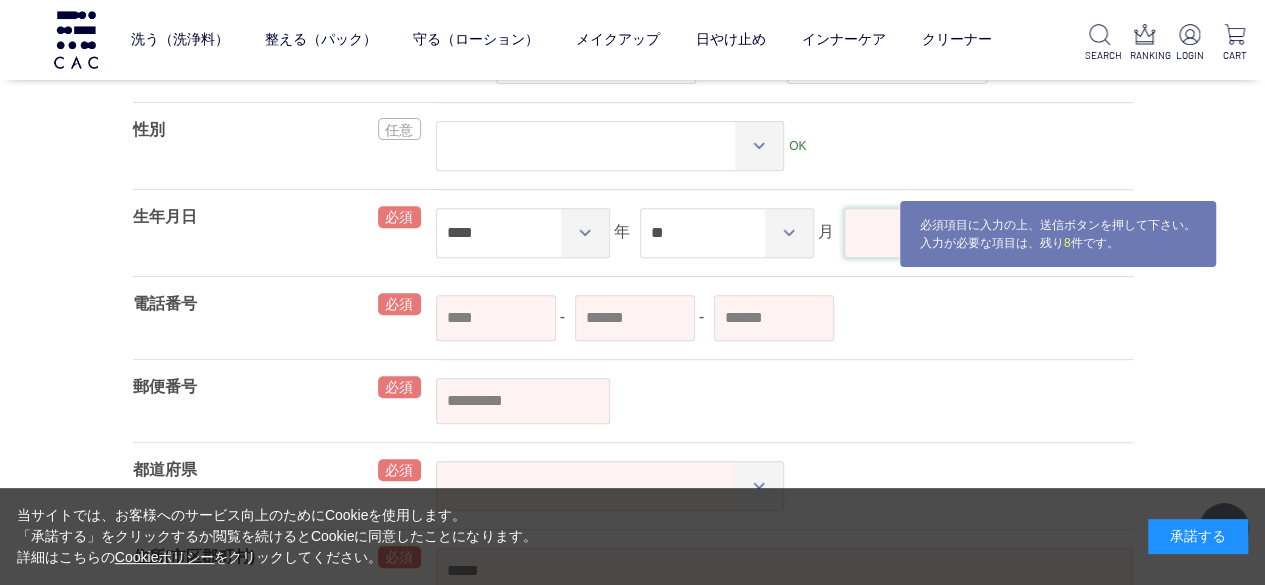click on "** ** ** ** ** ** ** ** ** ** ** ** ** ** ** ** ** ** ** ** ** ** ** ** ** ** ** ** ** ** **" at bounding box center (931, 233) 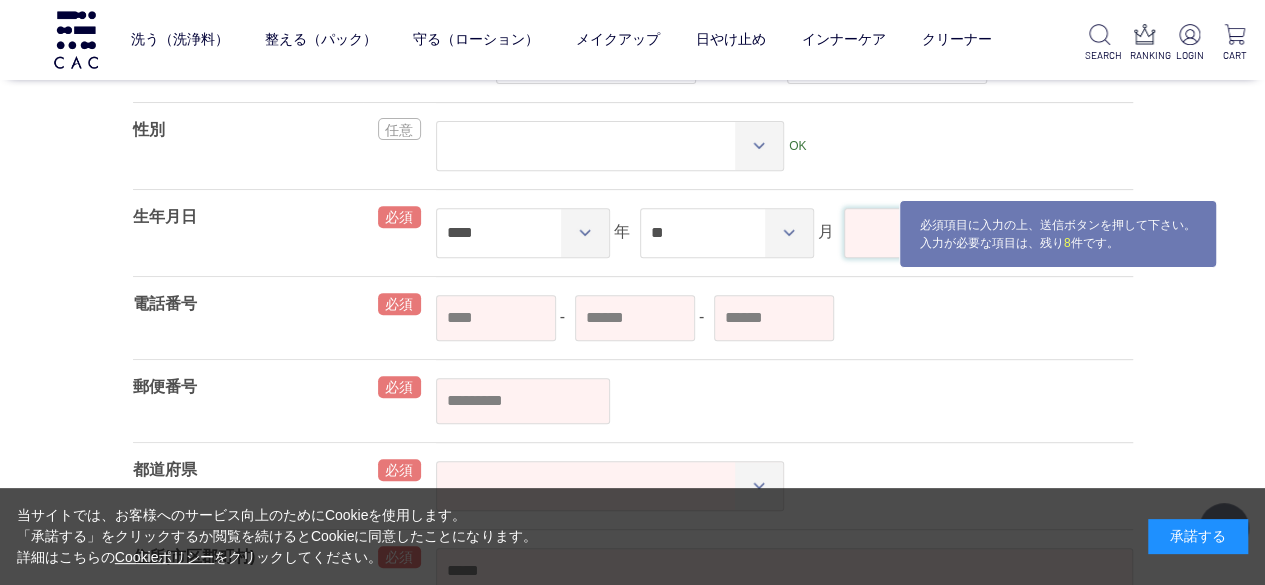 select on "**" 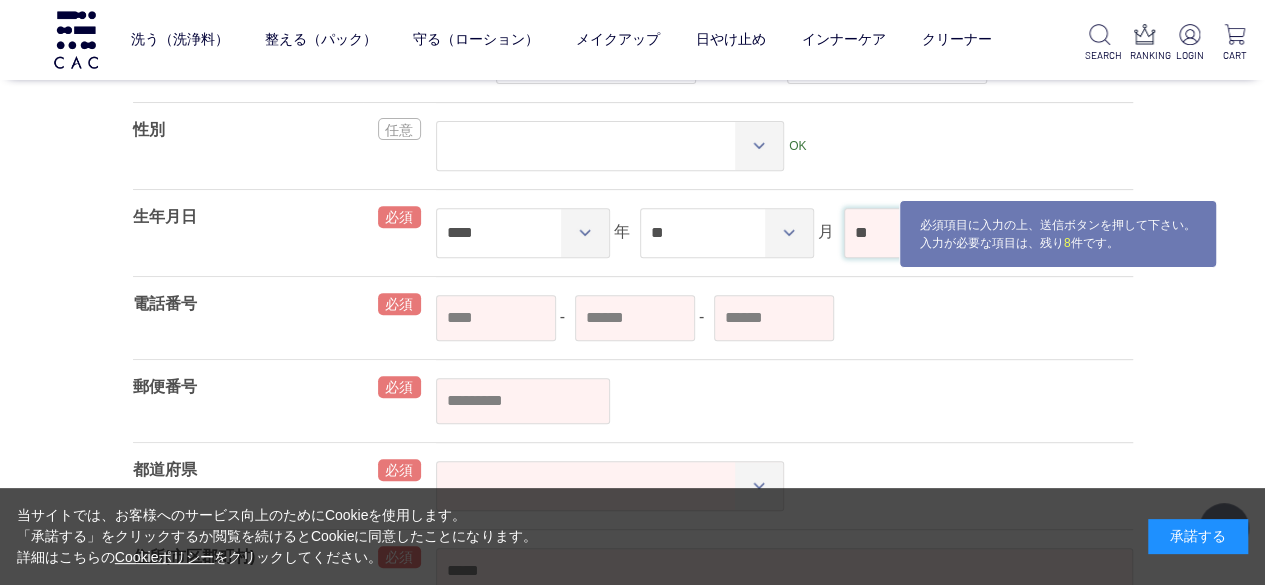 click on "** ** ** ** ** ** ** ** ** ** ** ** ** ** ** ** ** ** ** ** ** ** ** ** ** ** ** ** ** ** **" at bounding box center [931, 233] 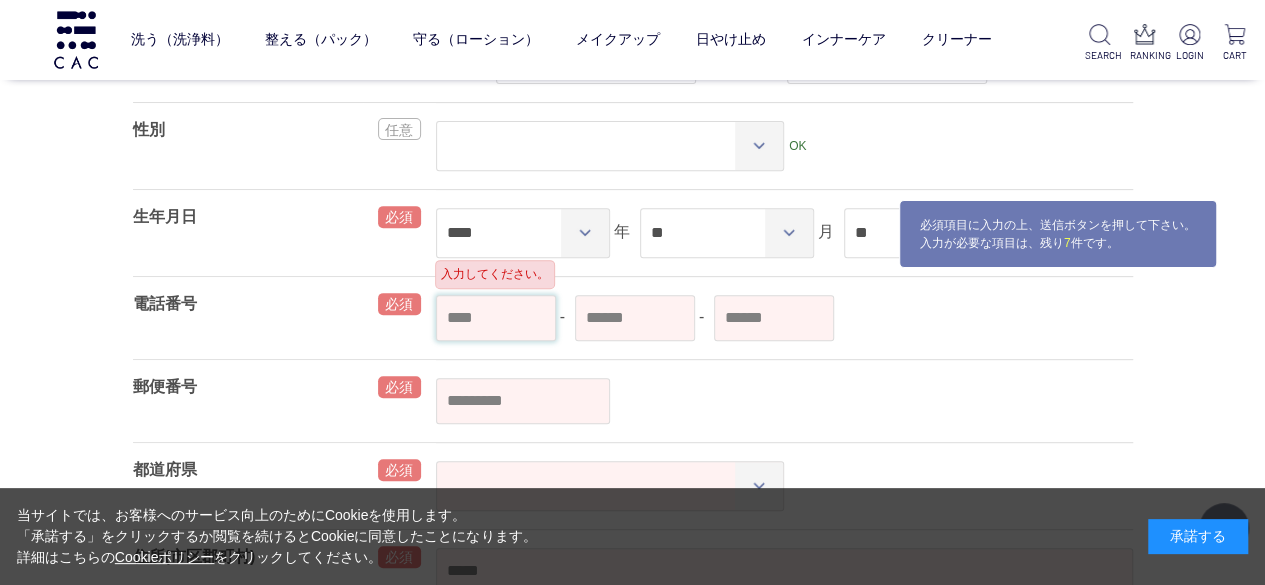 click at bounding box center (496, 318) 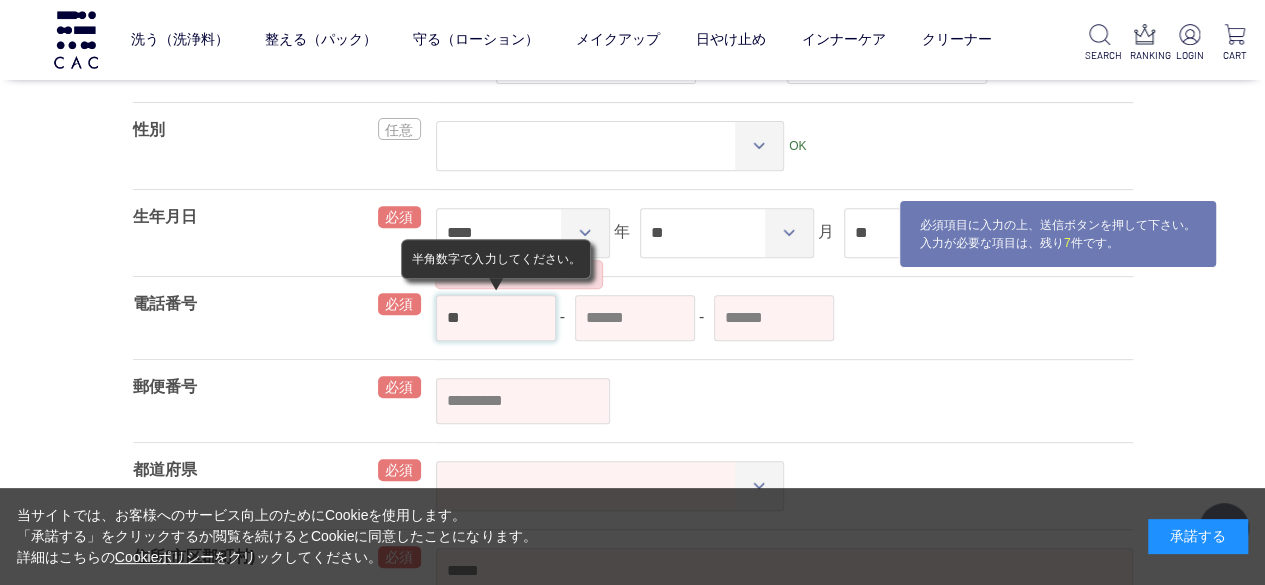 type on "*" 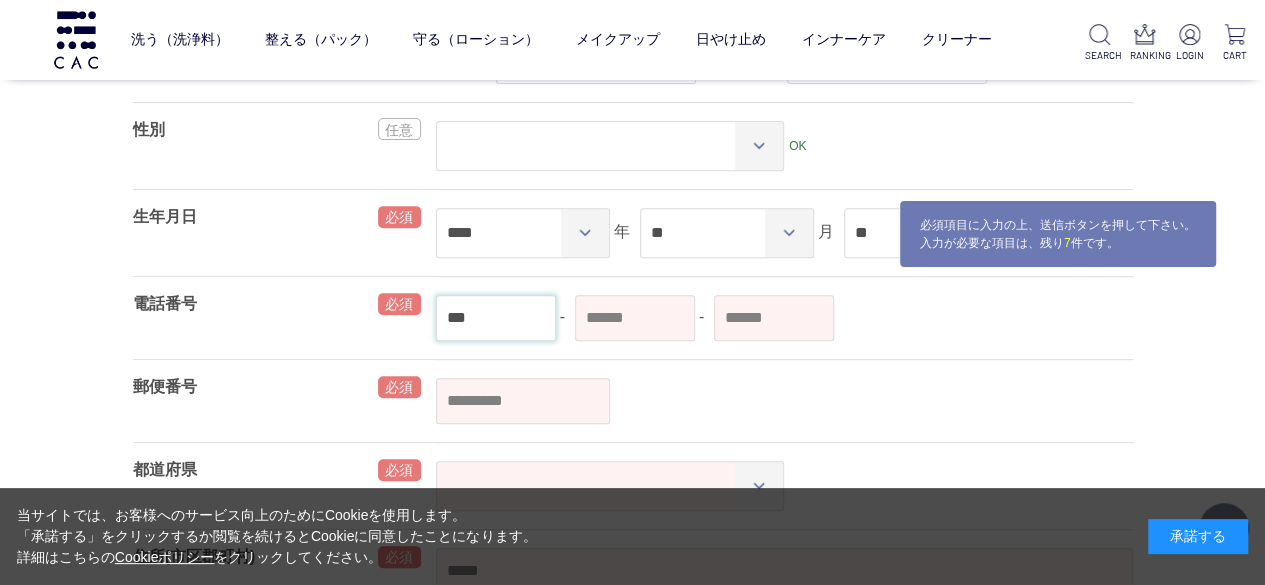 type on "***" 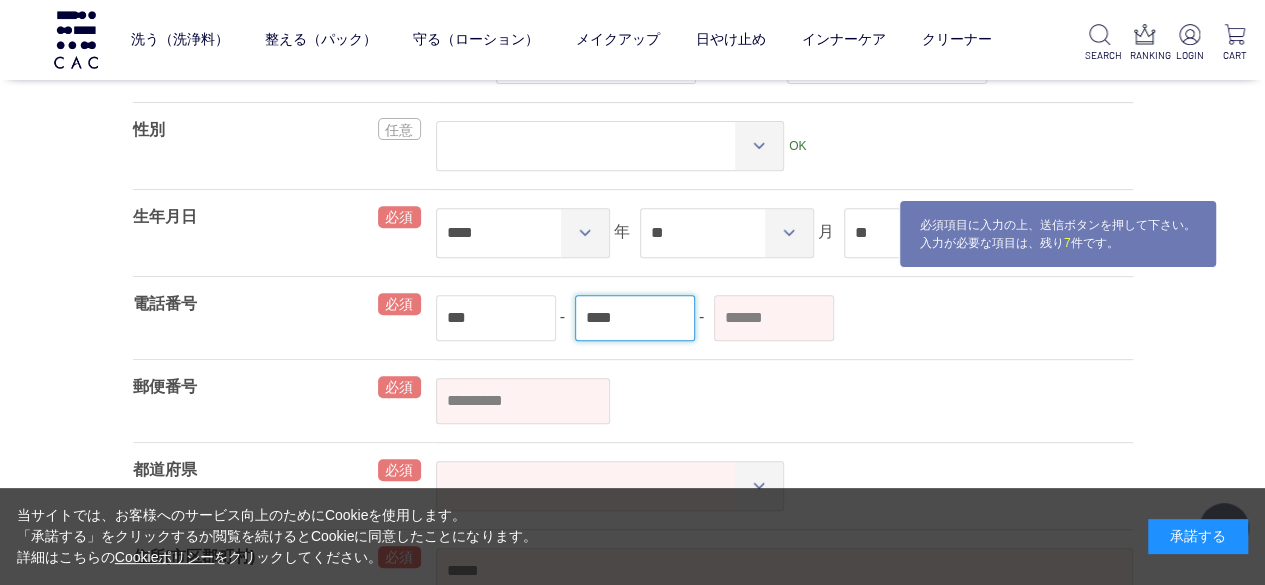 type on "****" 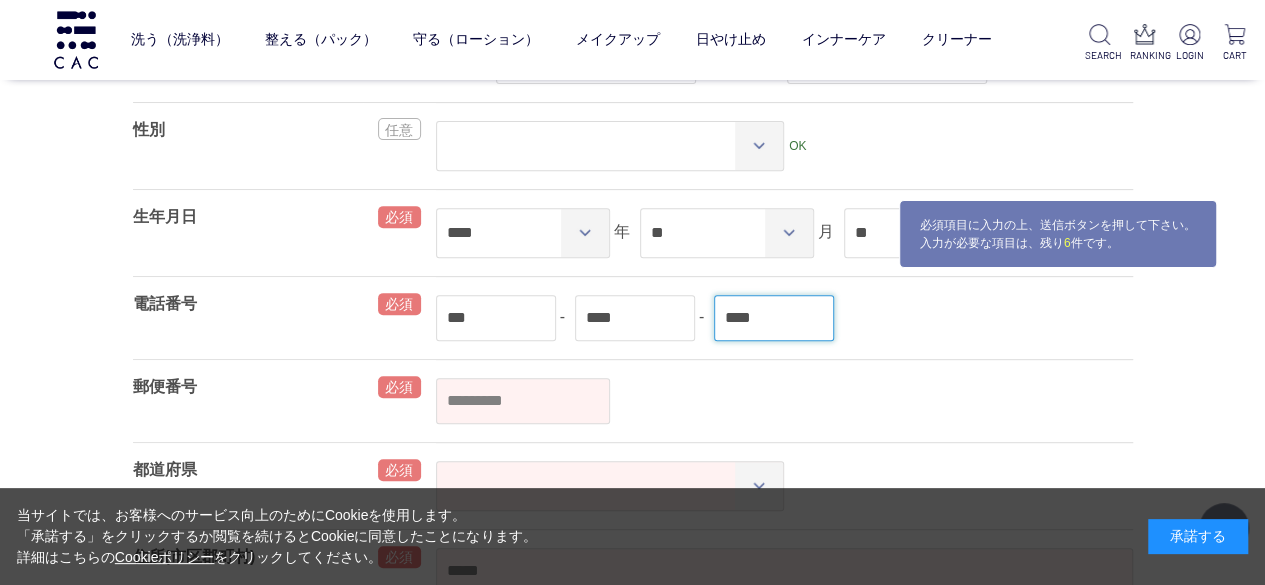 type on "****" 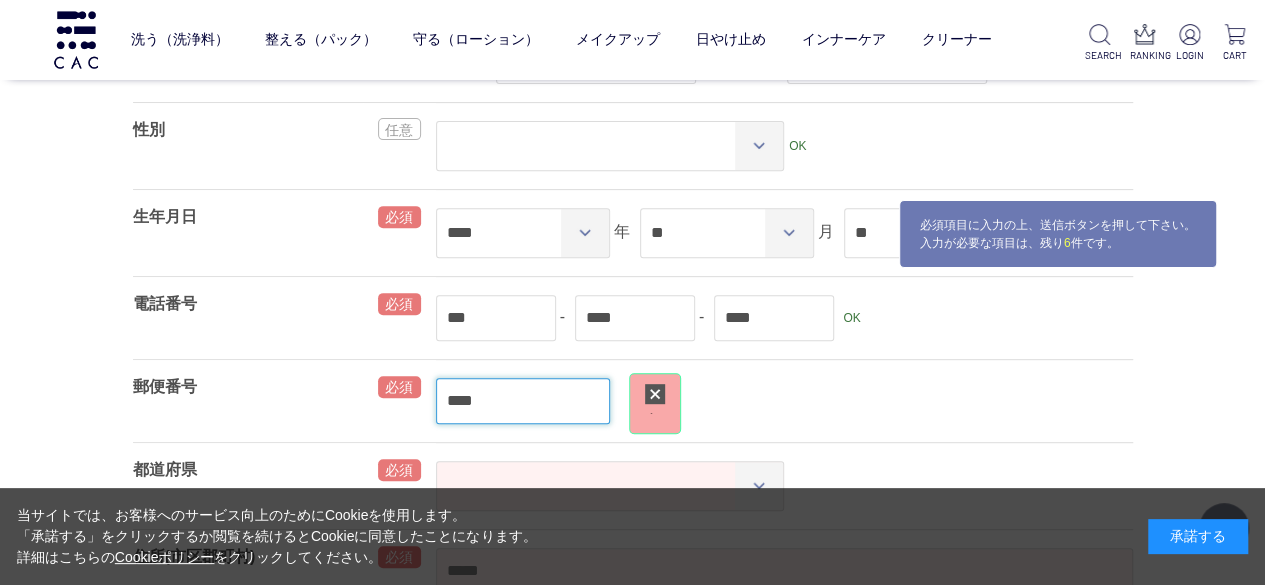 type on "*****" 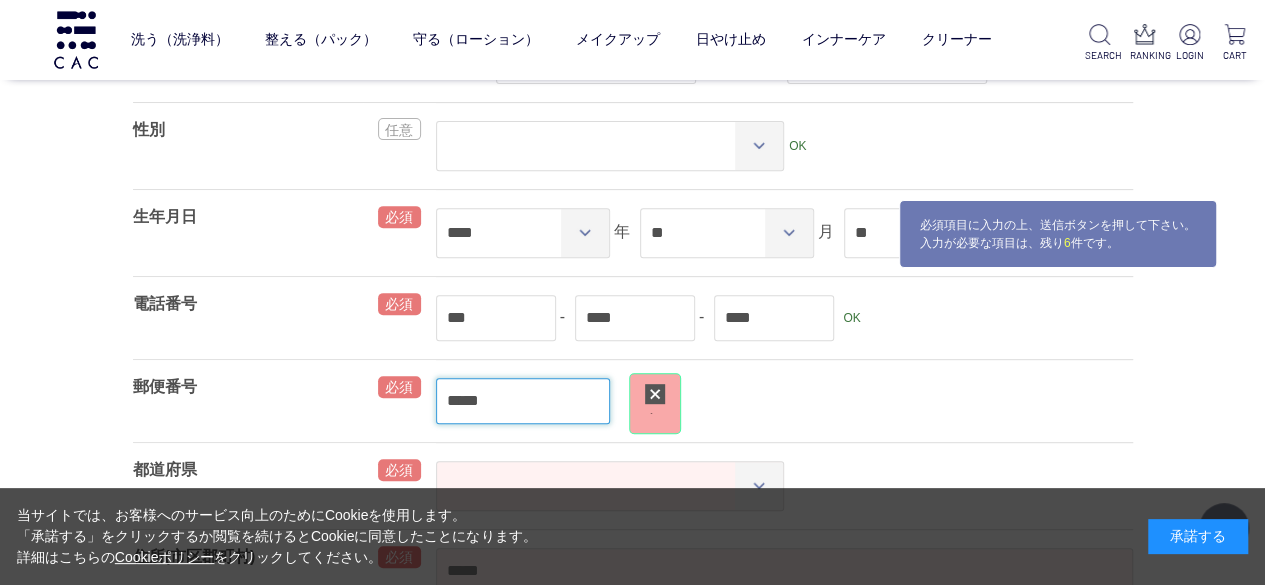 select on "***" 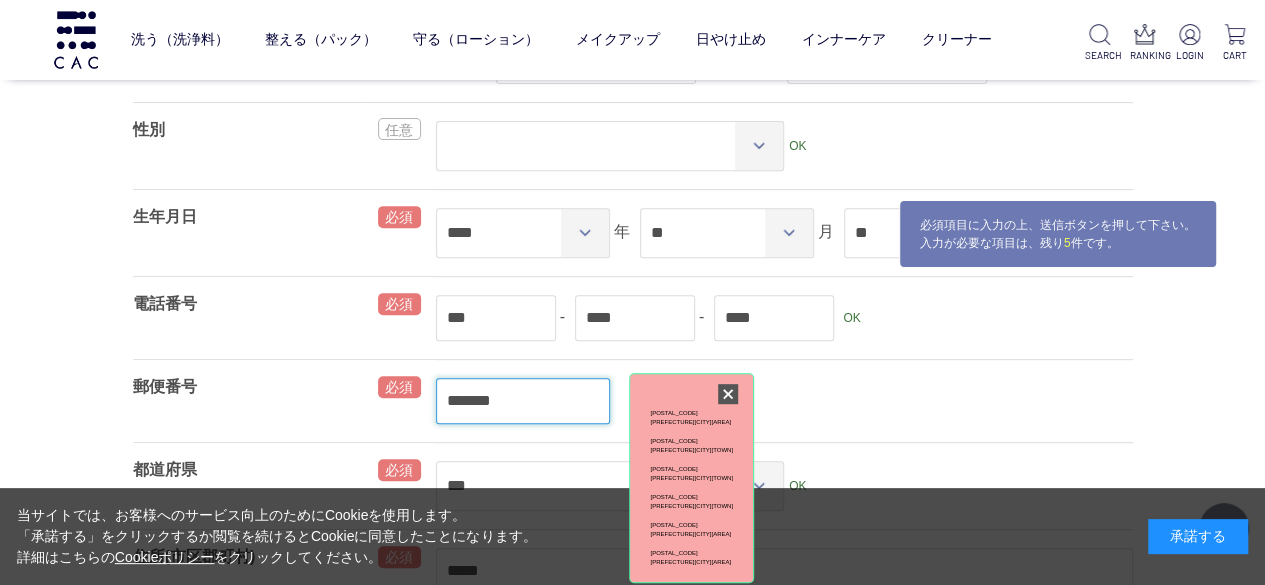 type on "*******" 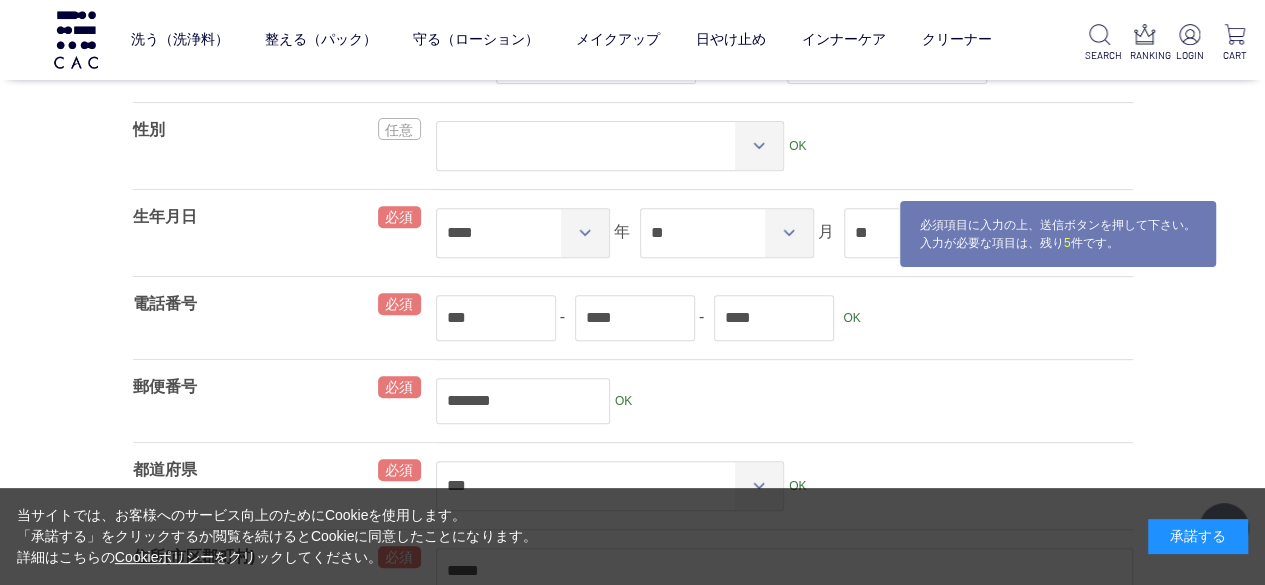 scroll, scrollTop: 711, scrollLeft: 0, axis: vertical 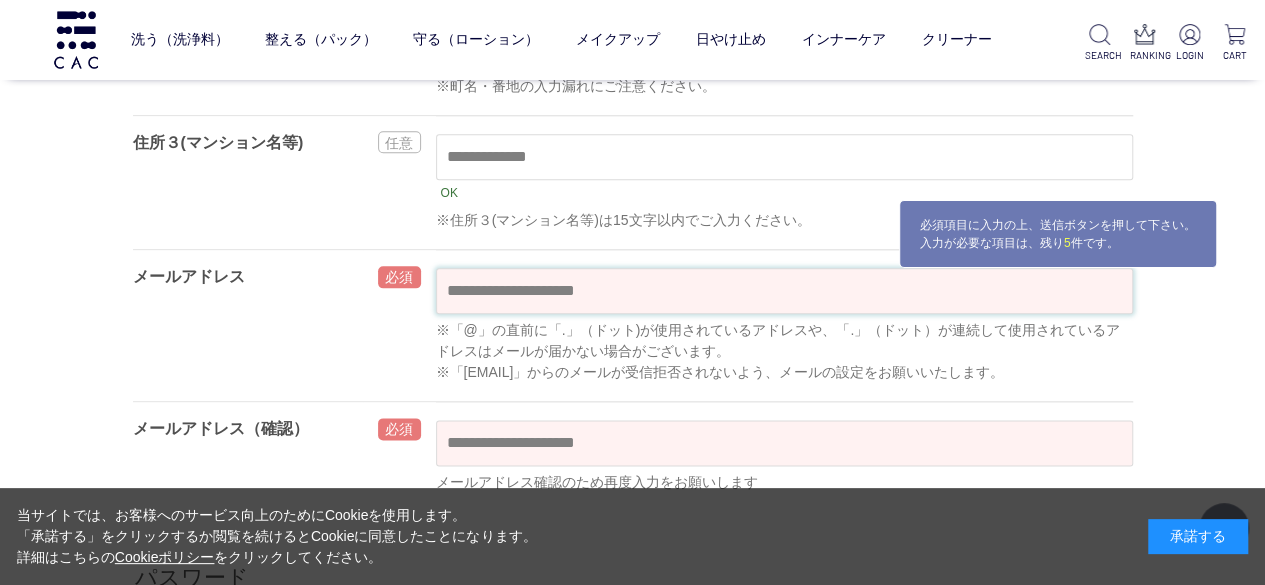 type on "**********" 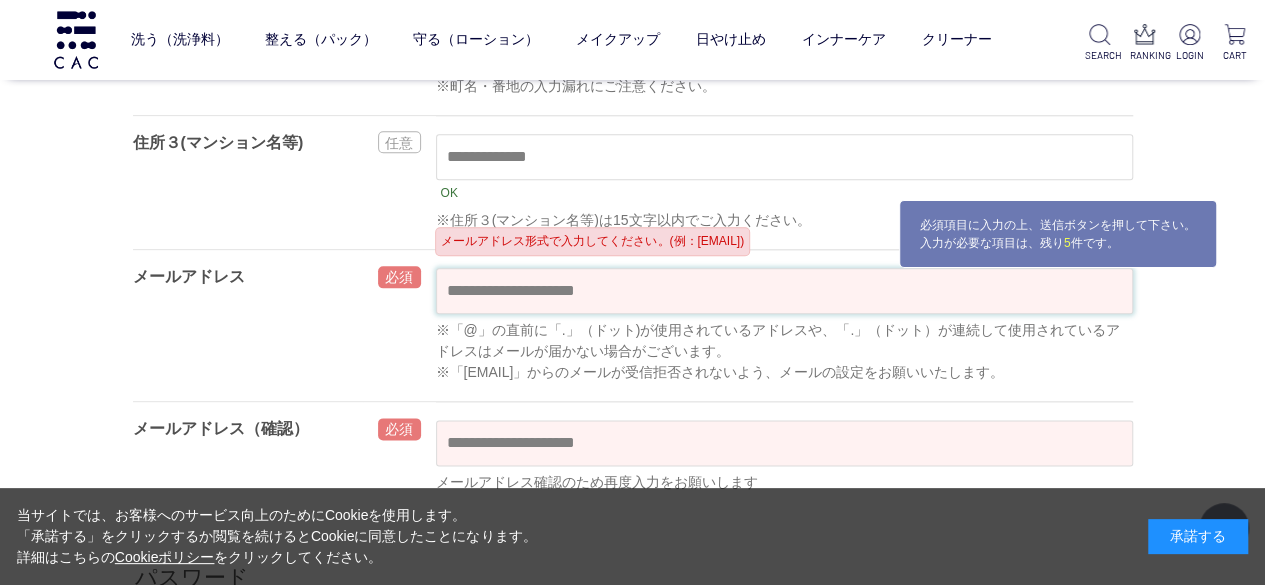 click at bounding box center [784, 291] 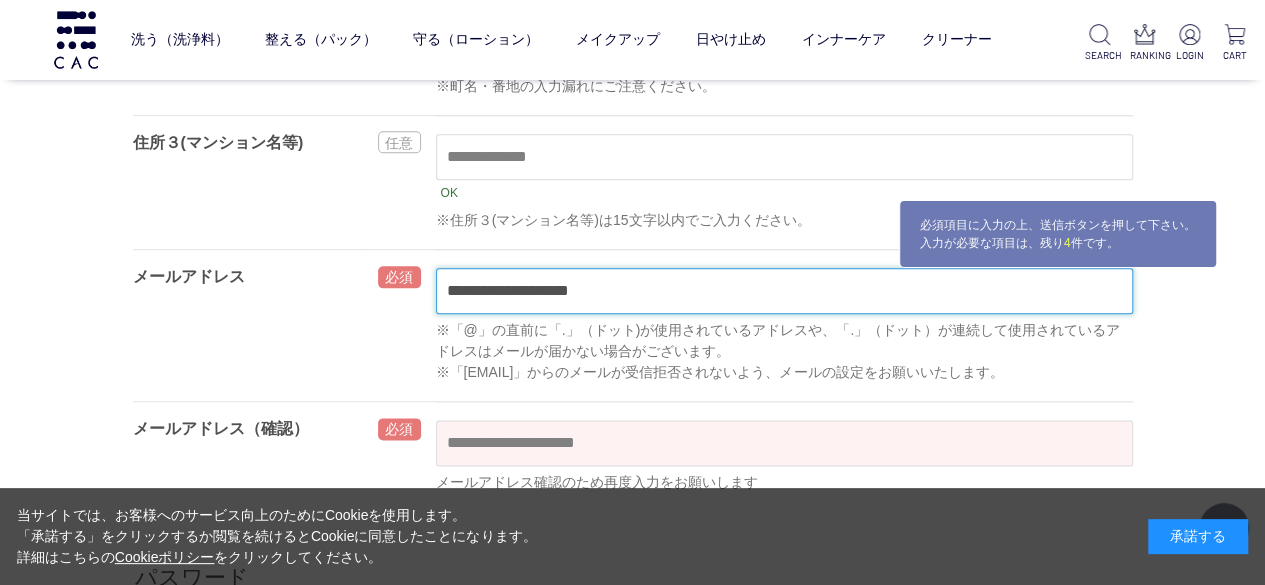type on "**********" 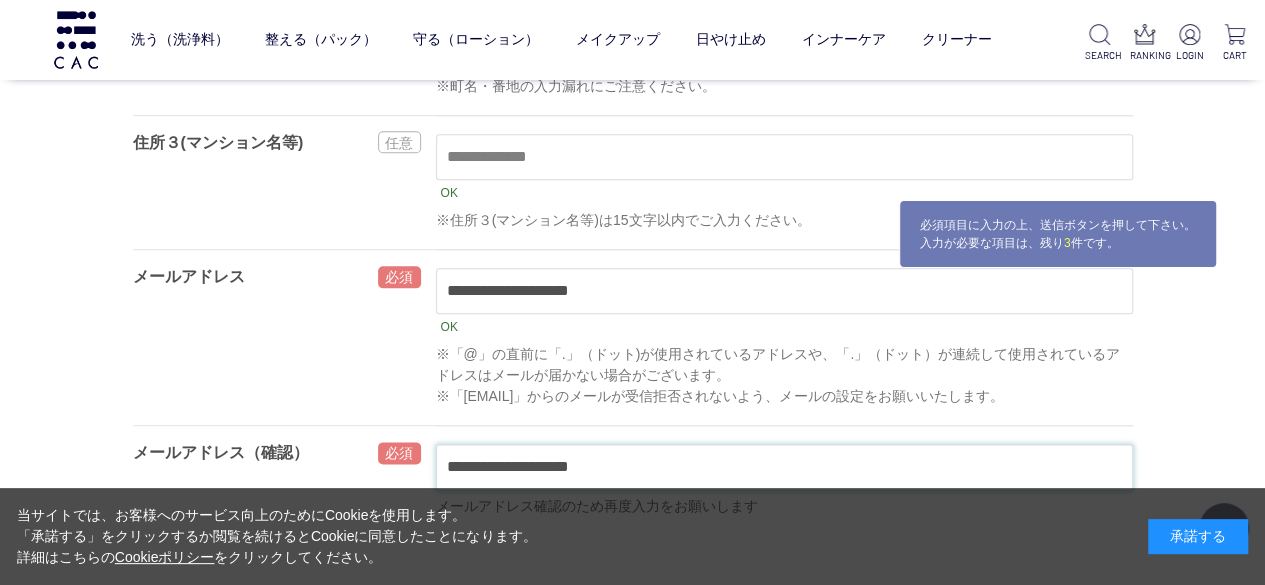 type on "**********" 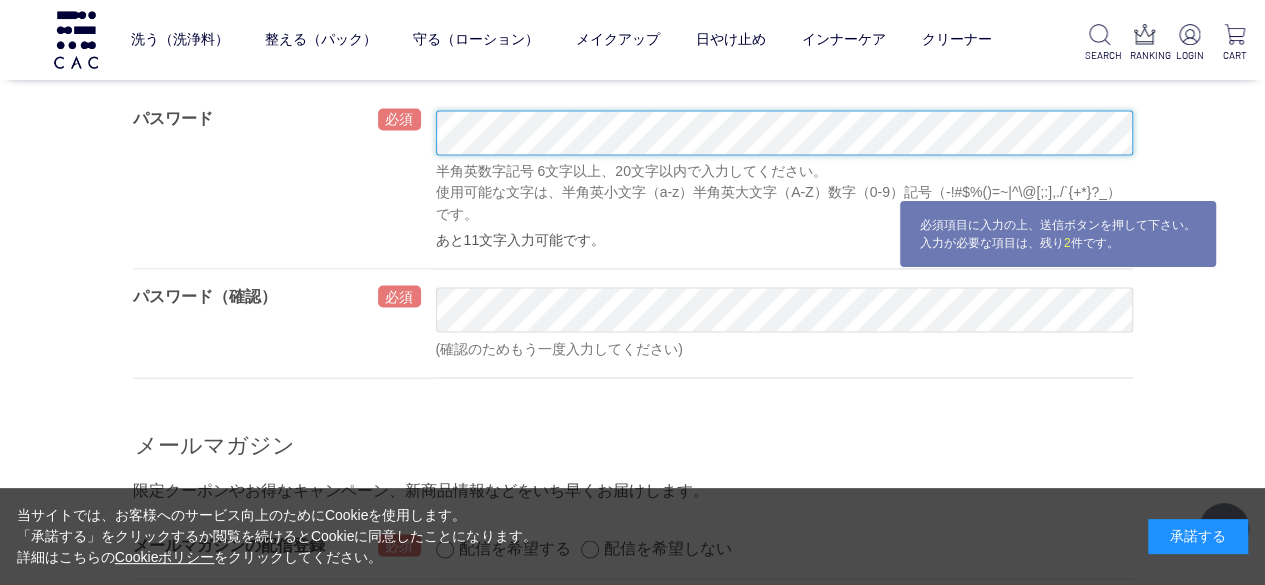 scroll, scrollTop: 1714, scrollLeft: 0, axis: vertical 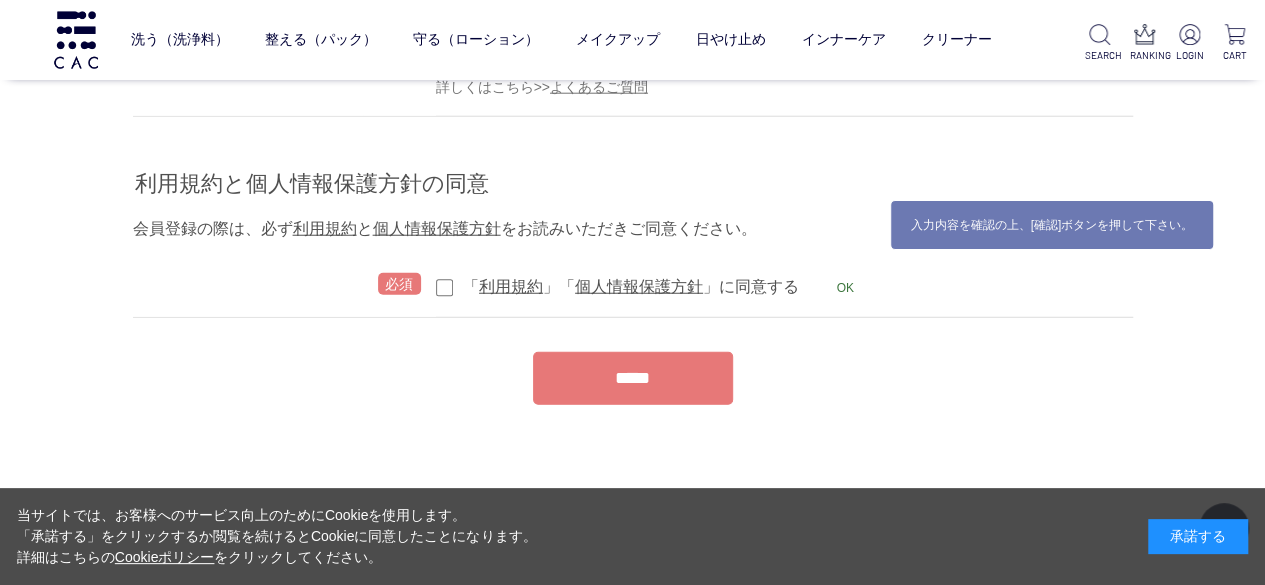 click on "*****" at bounding box center (633, 378) 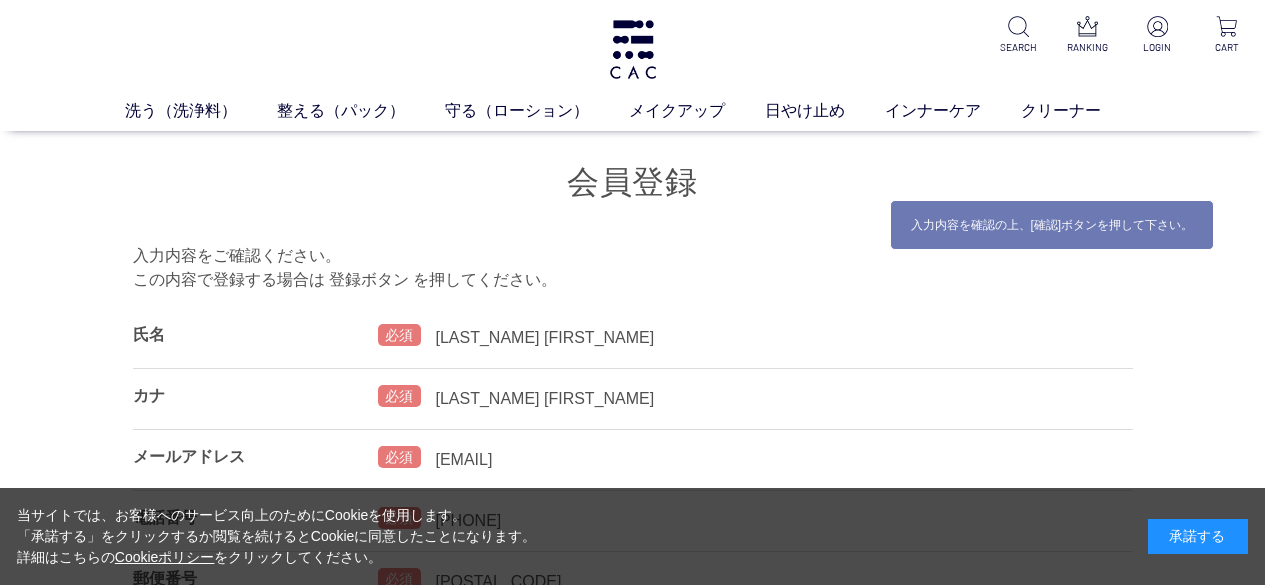scroll, scrollTop: 0, scrollLeft: 0, axis: both 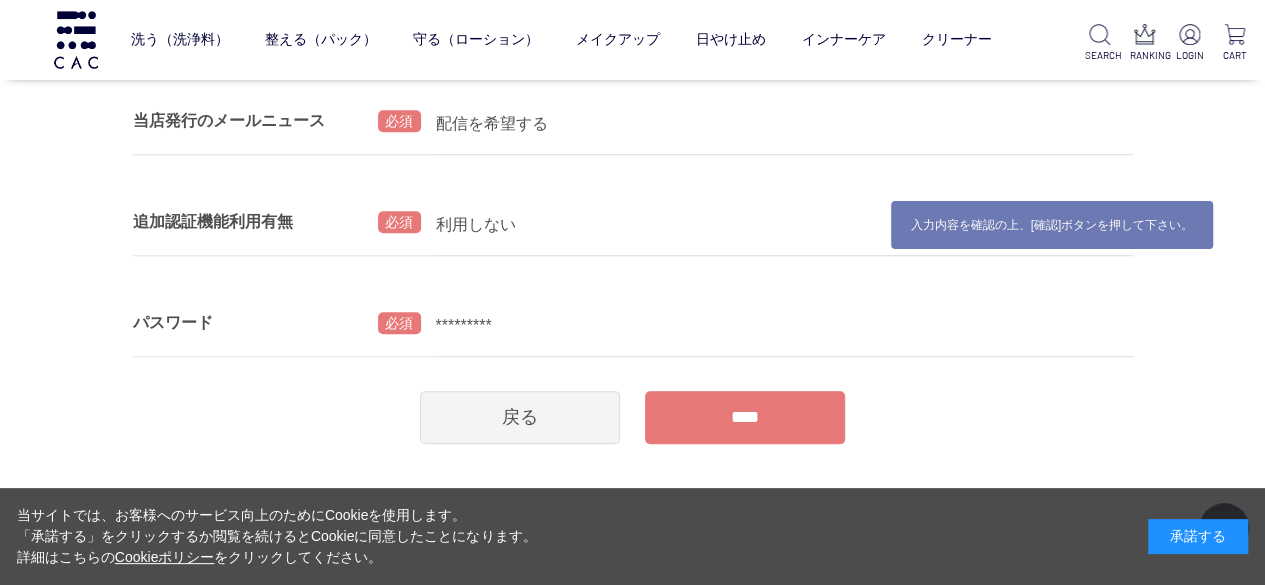 click on "****" at bounding box center [745, 417] 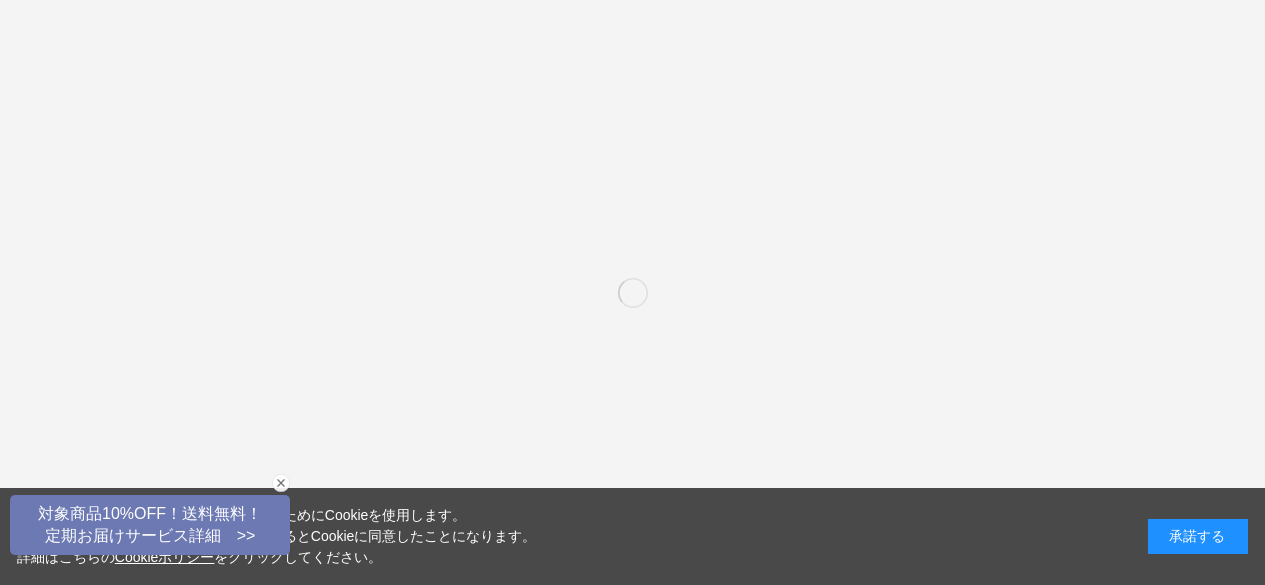 scroll, scrollTop: 0, scrollLeft: 0, axis: both 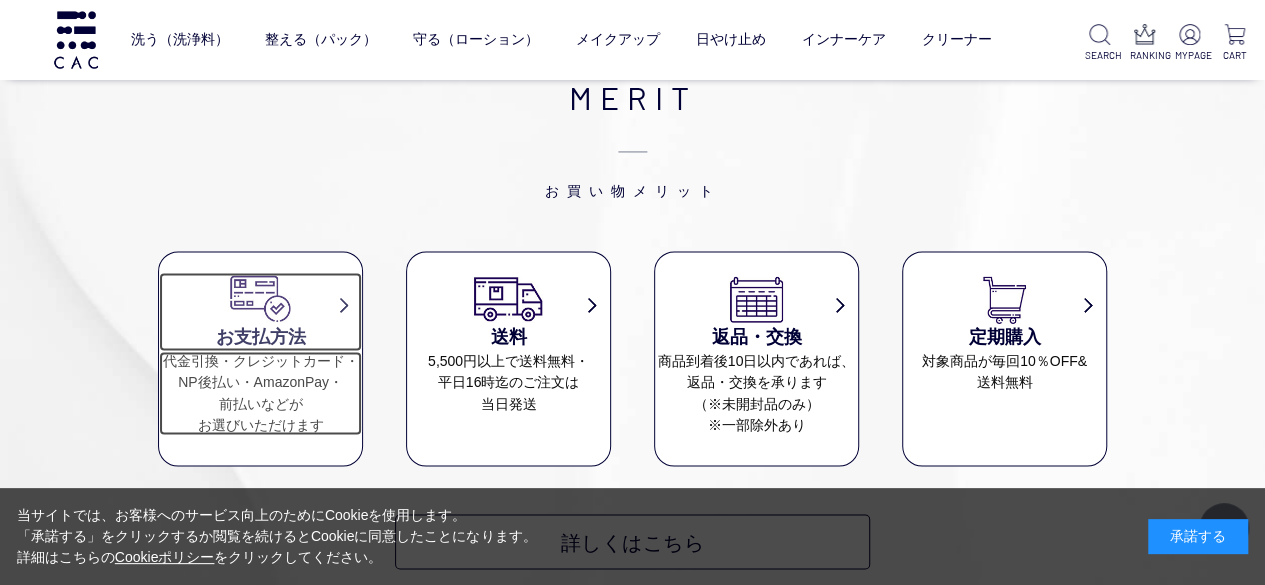 click on "代金引換・クレジットカード・ NP後払い・AmazonPay・ 前払いなどが お選びいただけます" at bounding box center [260, 393] 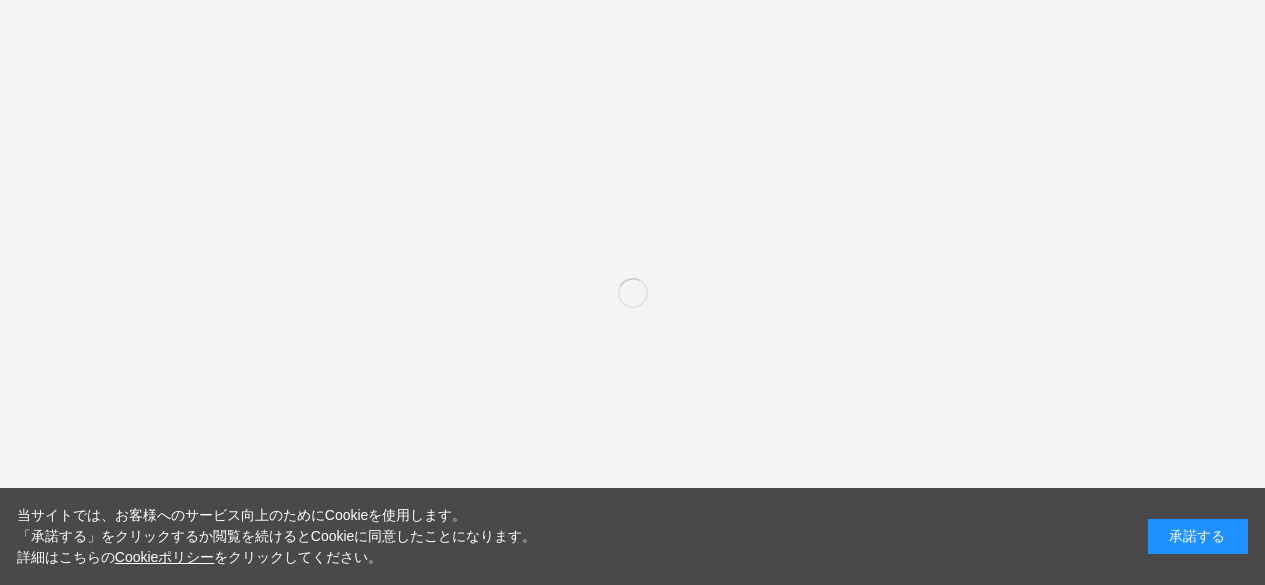 scroll, scrollTop: 0, scrollLeft: 0, axis: both 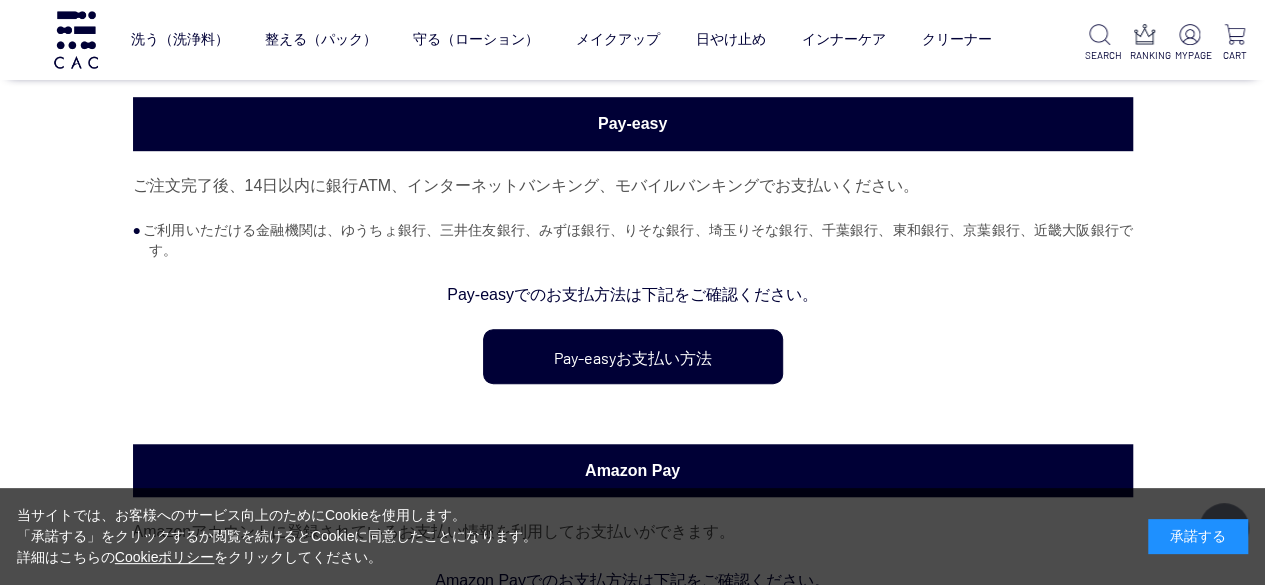 click on "Pay-easyお支払い方法" at bounding box center [633, 356] 